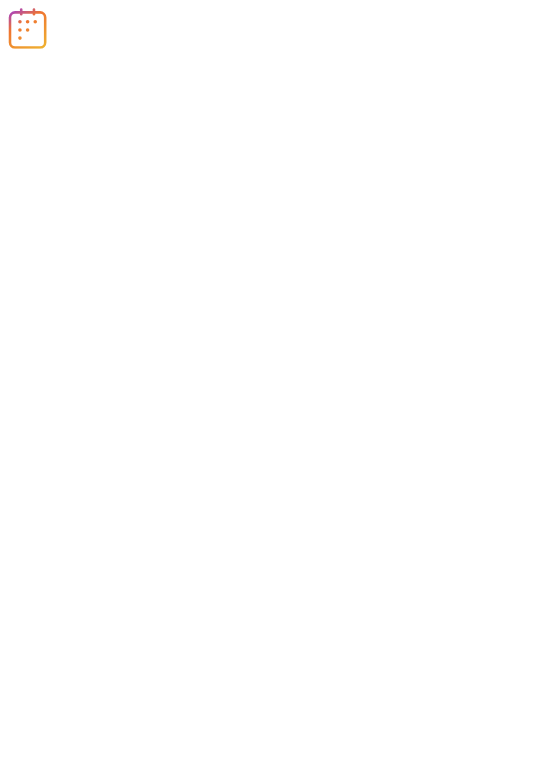 scroll, scrollTop: 0, scrollLeft: 0, axis: both 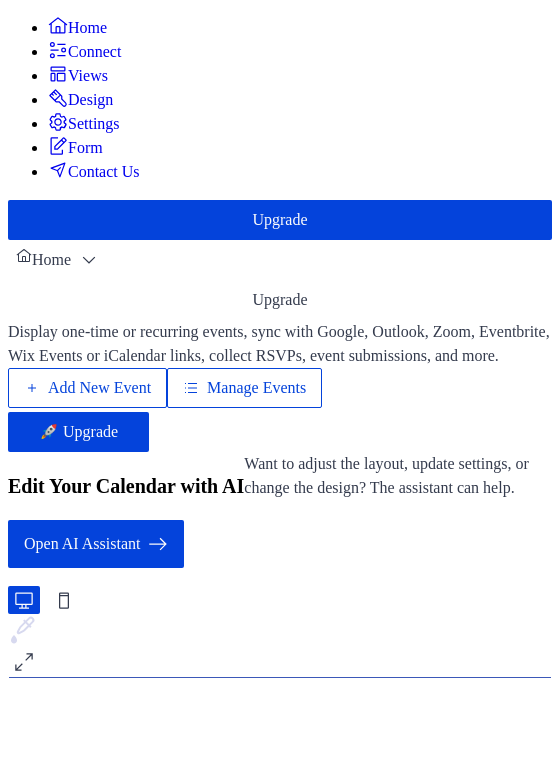 click on "Add New Event" at bounding box center [99, 388] 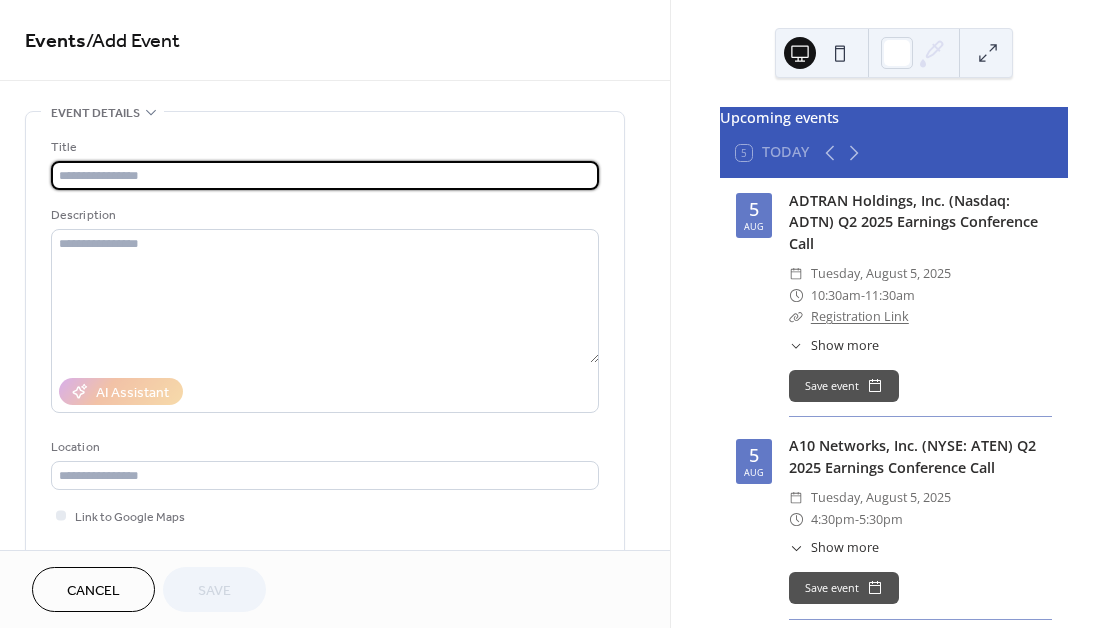 scroll, scrollTop: 0, scrollLeft: 0, axis: both 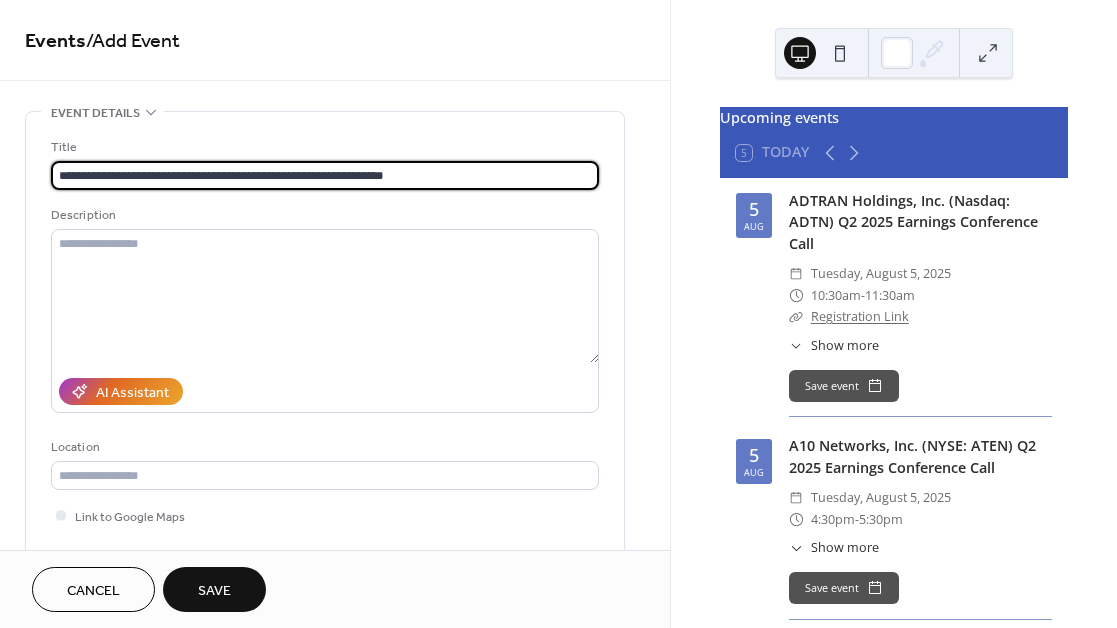 click on "**********" at bounding box center [325, 175] 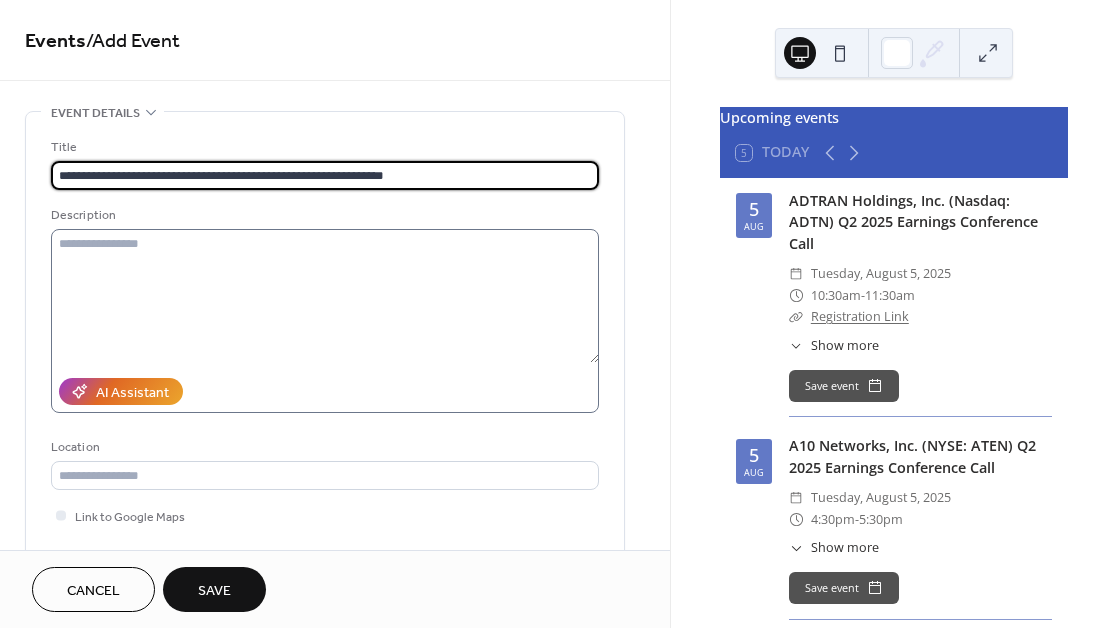 type on "**********" 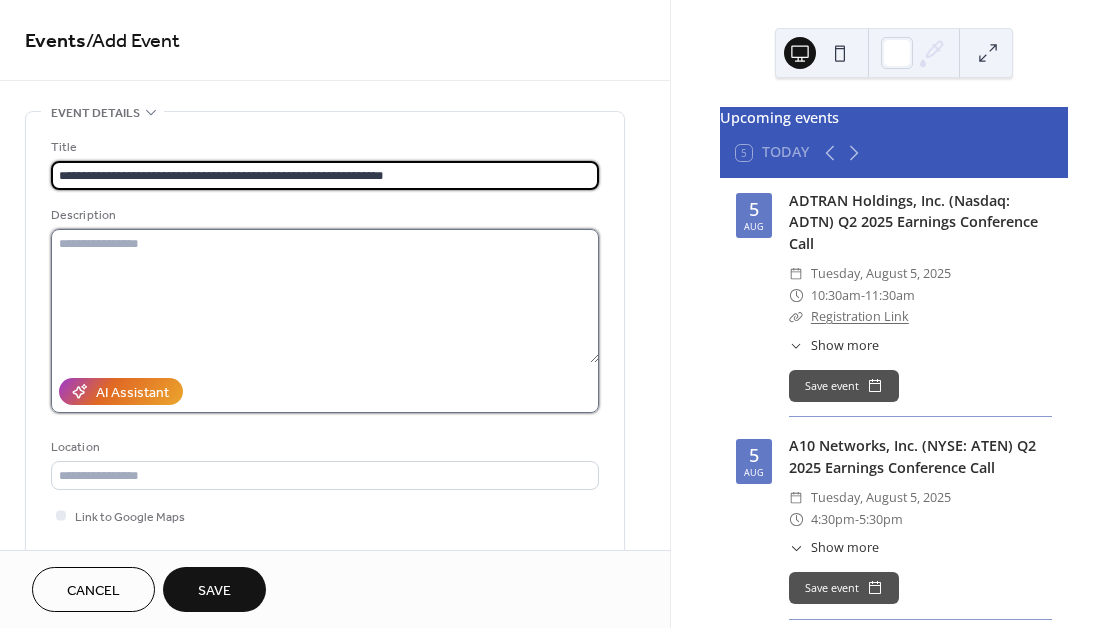 click at bounding box center [325, 296] 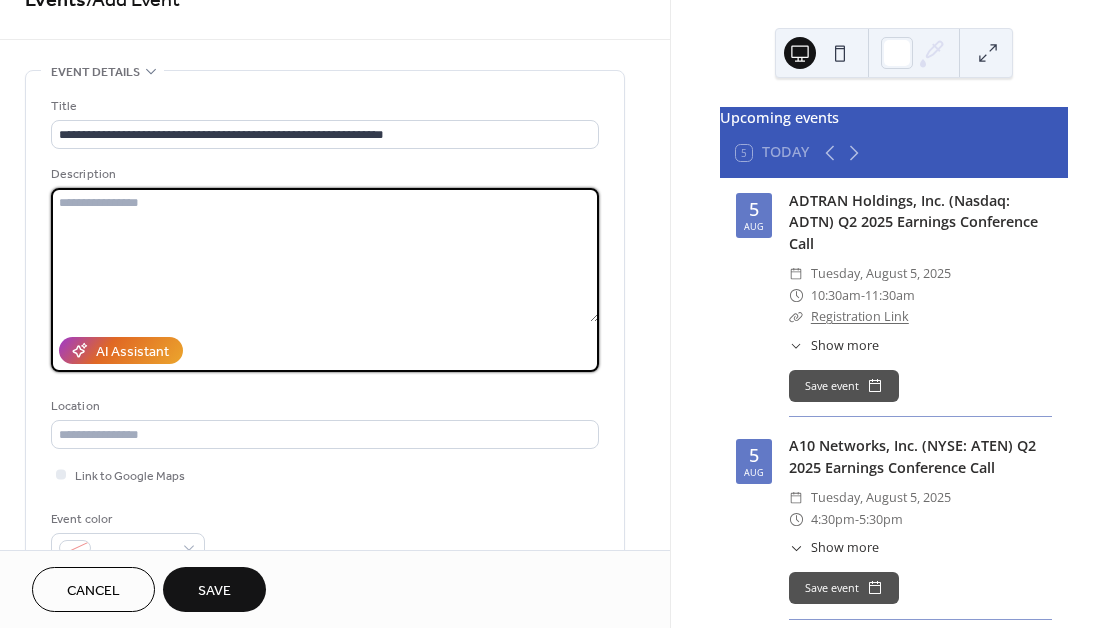 scroll, scrollTop: 60, scrollLeft: 0, axis: vertical 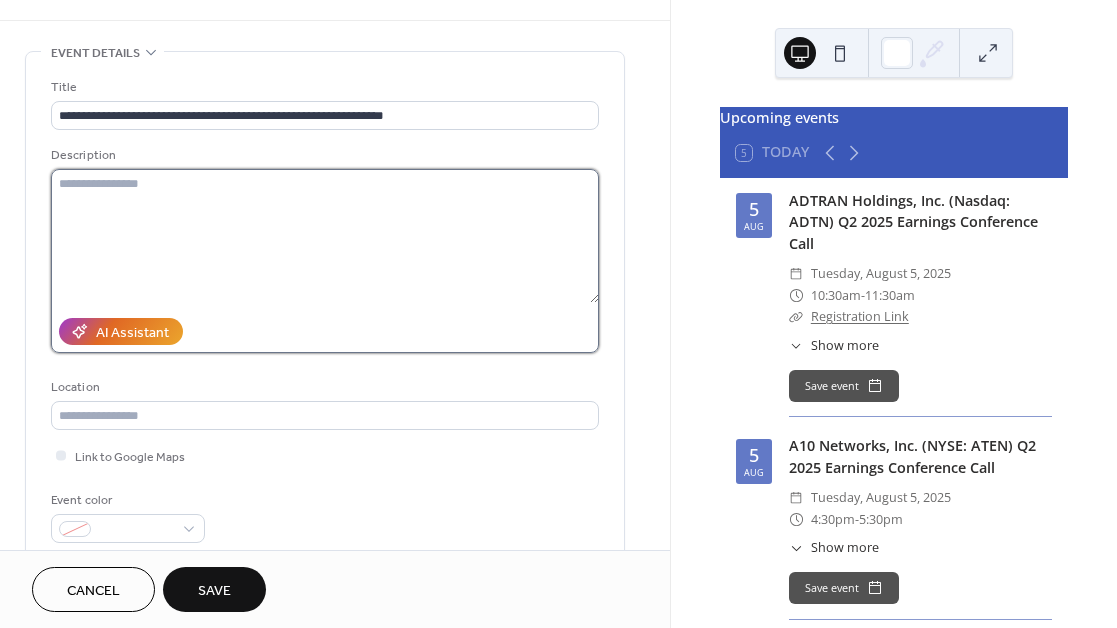 click at bounding box center (325, 236) 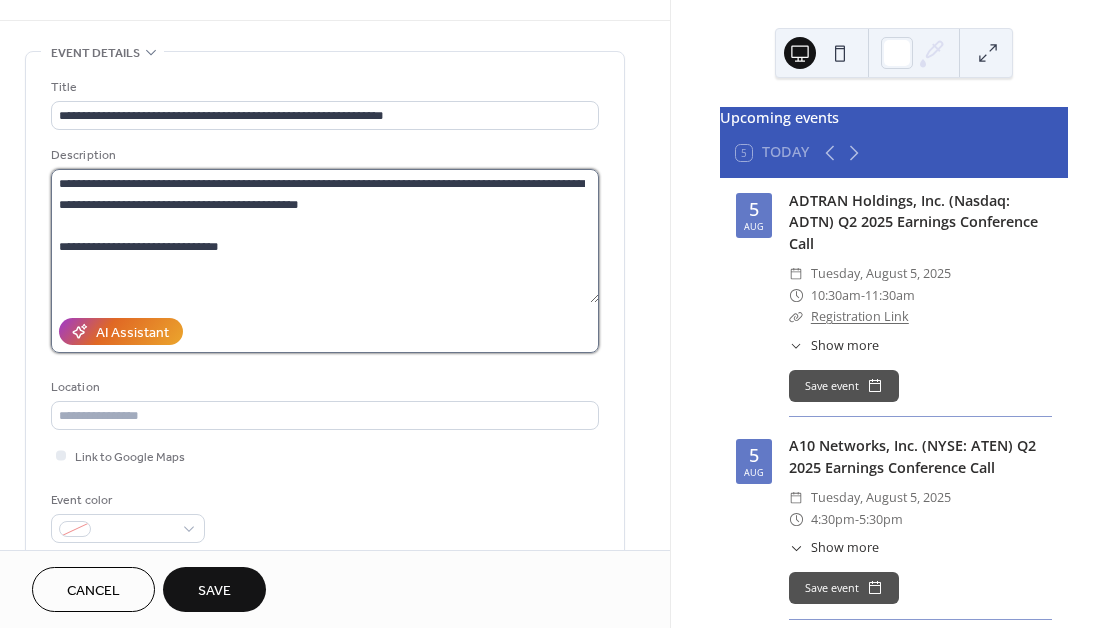 click on "**********" at bounding box center (325, 236) 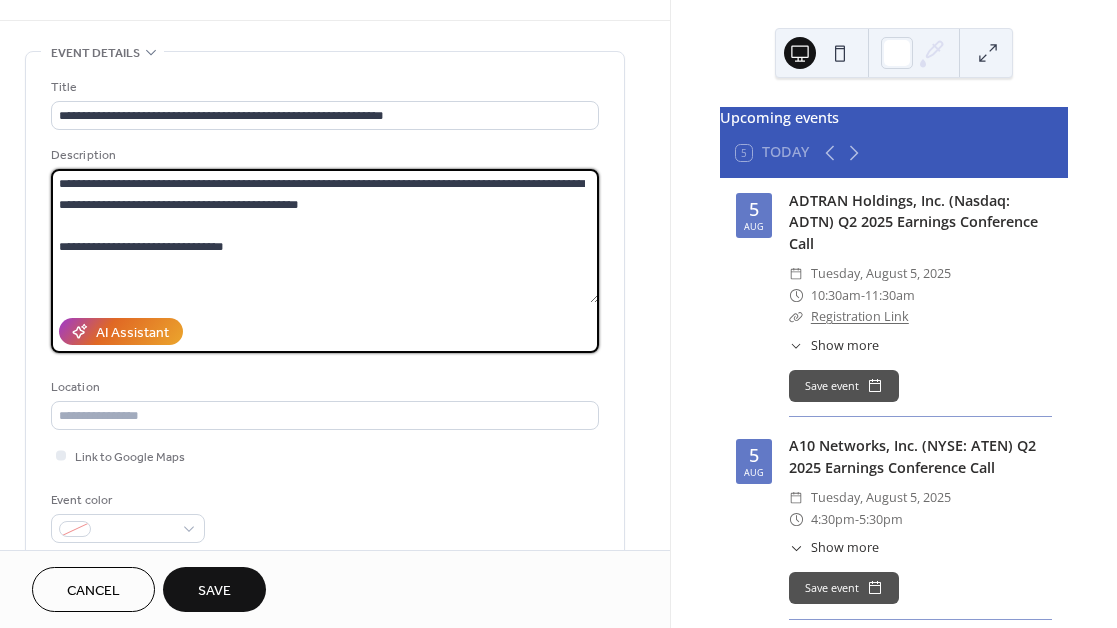 paste on "**********" 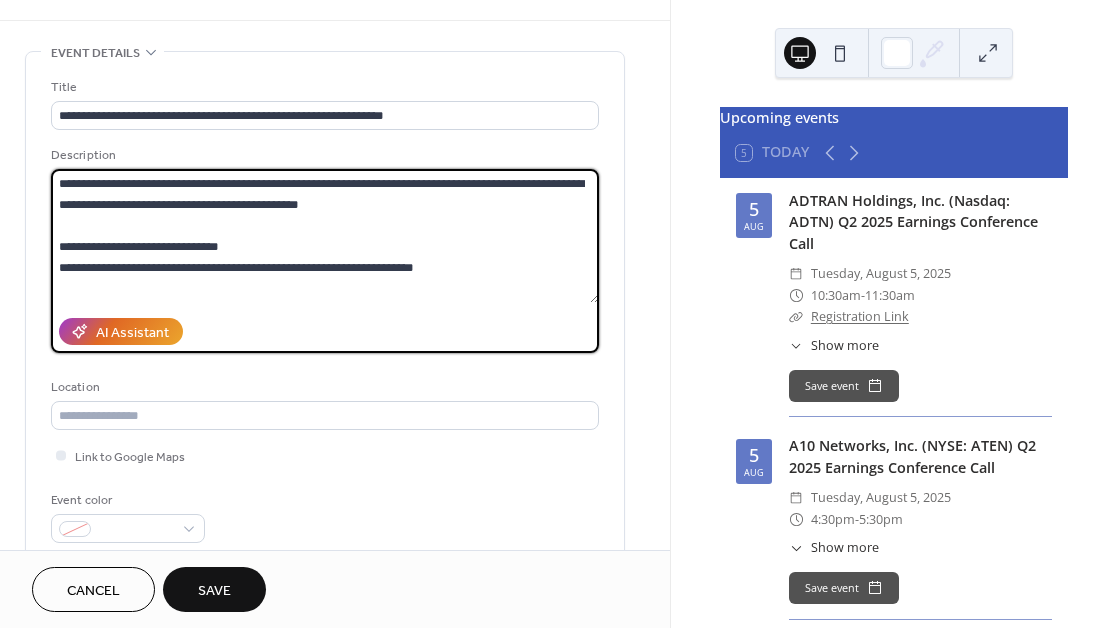scroll, scrollTop: 17, scrollLeft: 0, axis: vertical 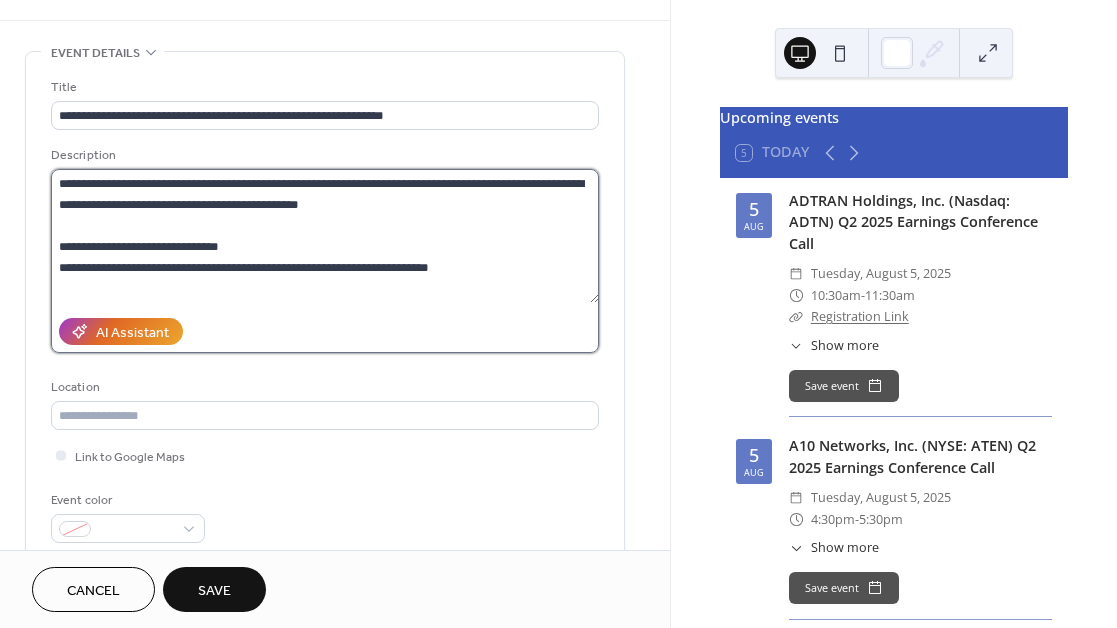 click on "**********" at bounding box center [325, 236] 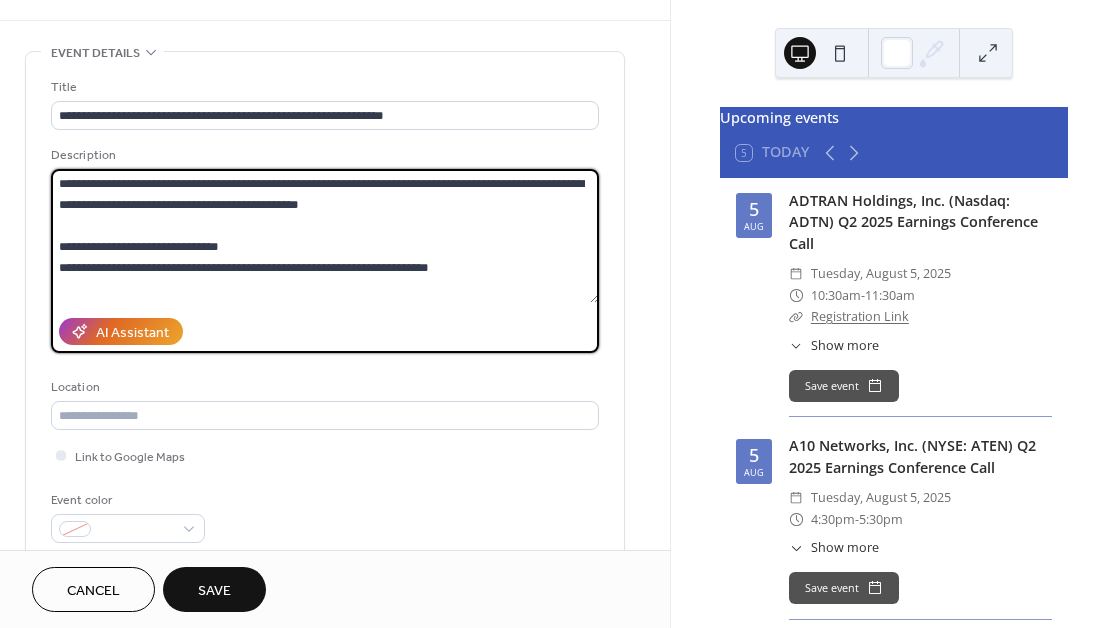 click on "**********" at bounding box center [325, 236] 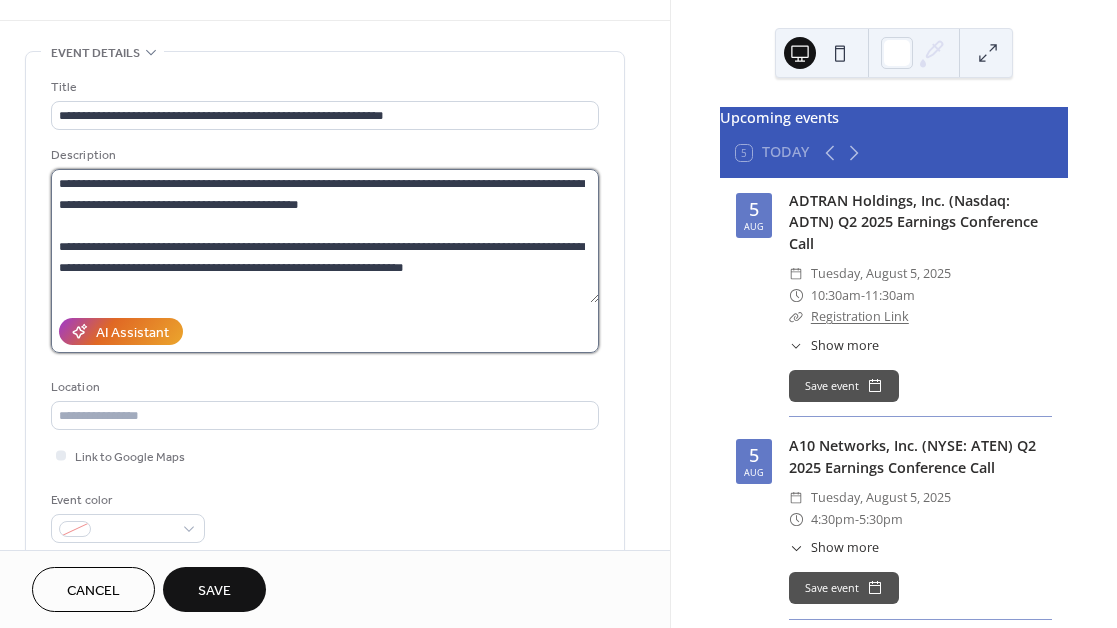 click on "**********" at bounding box center [325, 236] 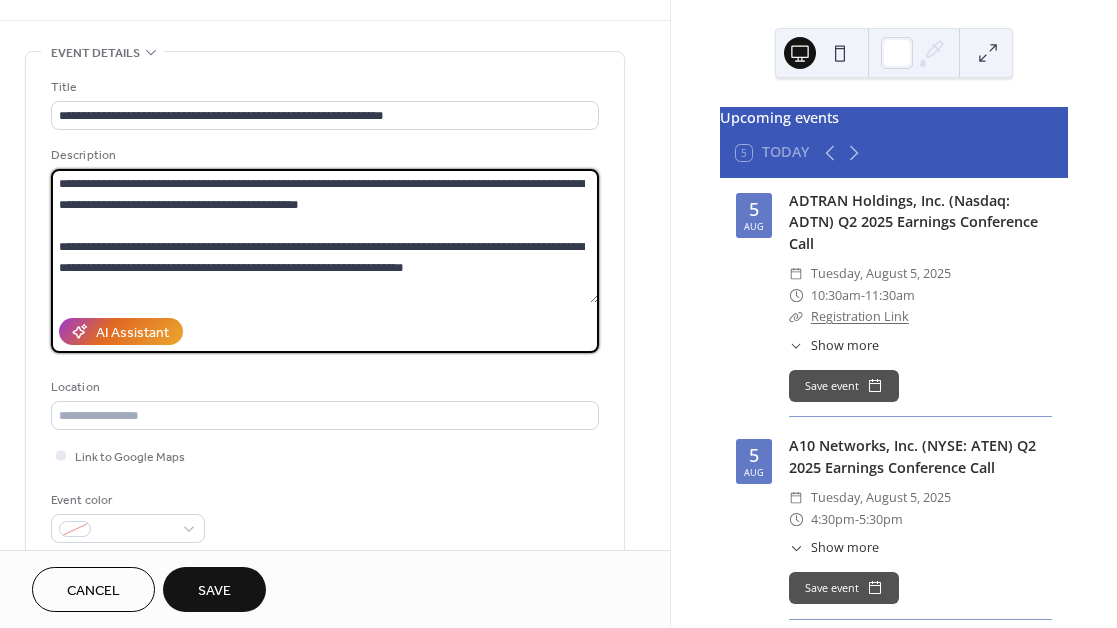 paste on "**********" 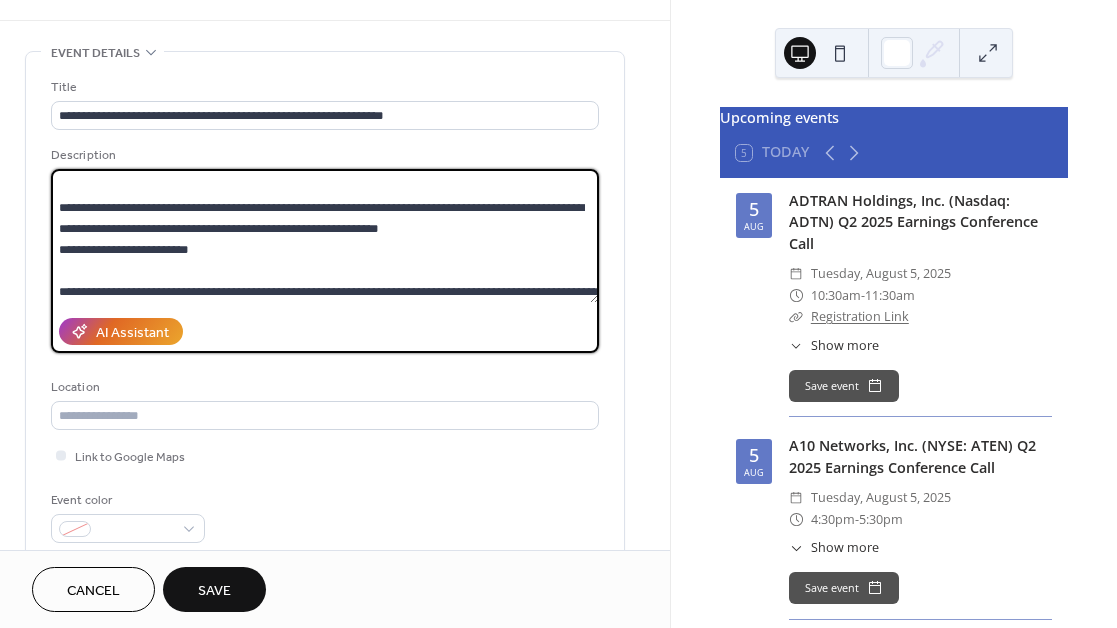 scroll, scrollTop: 60, scrollLeft: 0, axis: vertical 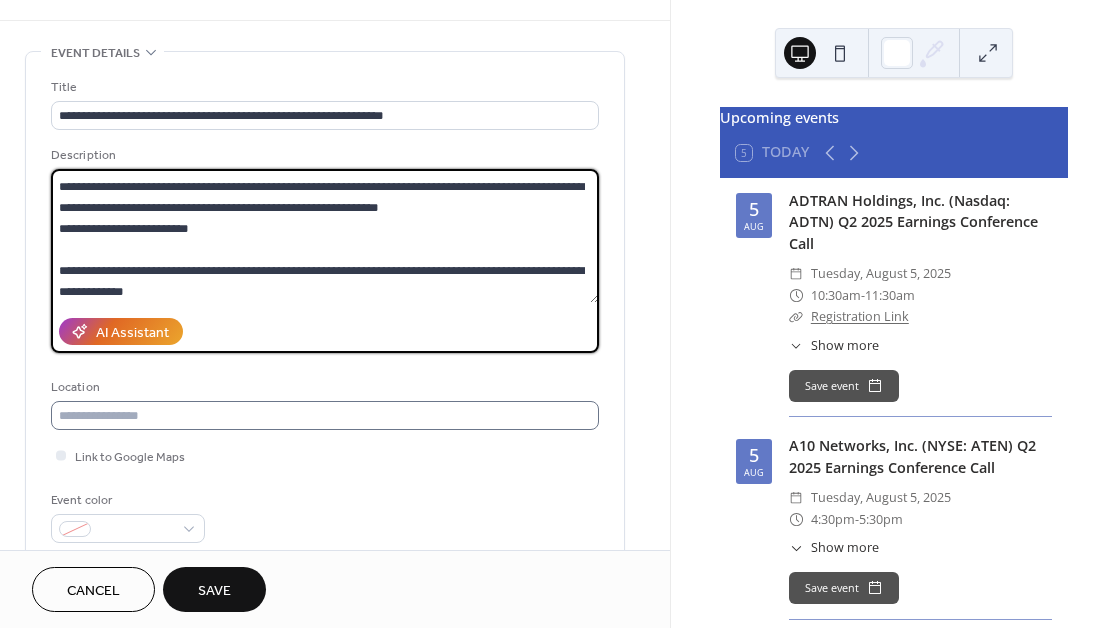 type on "**********" 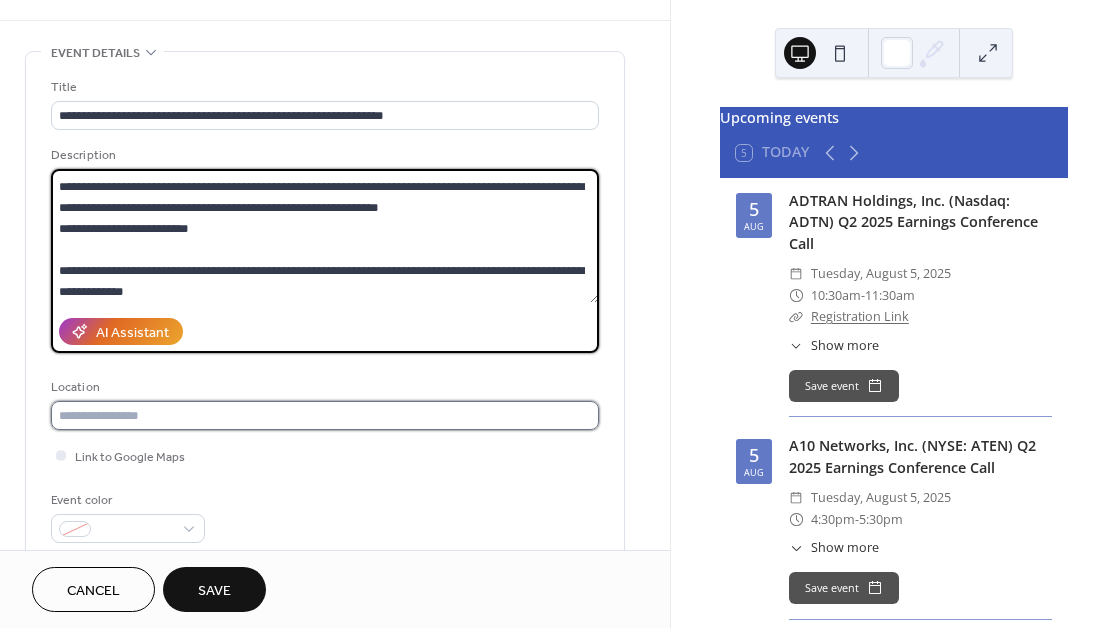 click at bounding box center (325, 415) 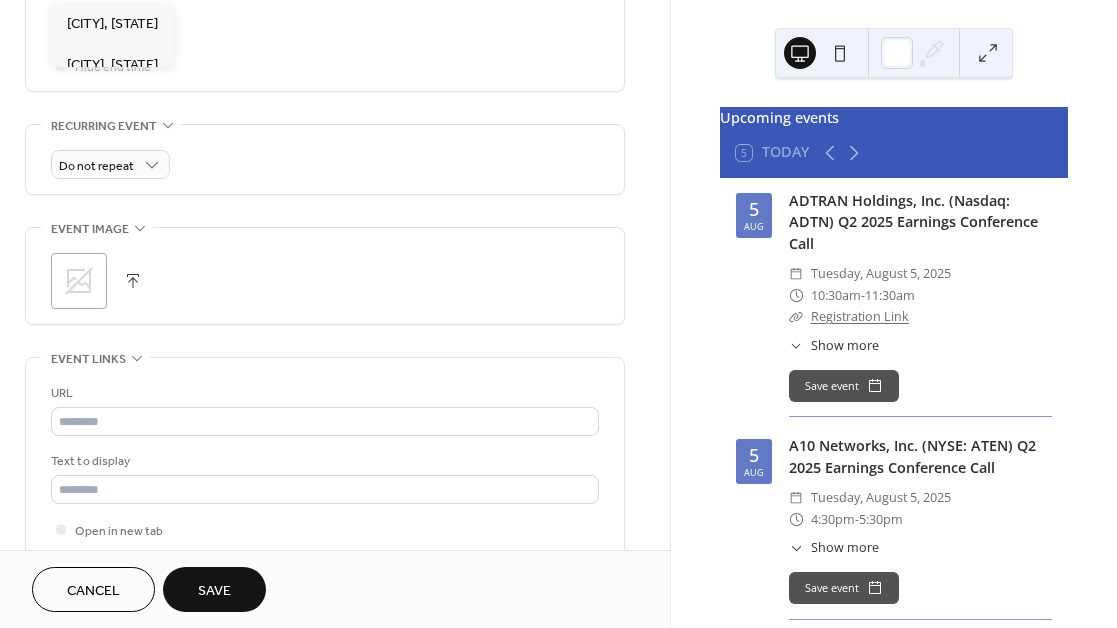 scroll, scrollTop: 780, scrollLeft: 0, axis: vertical 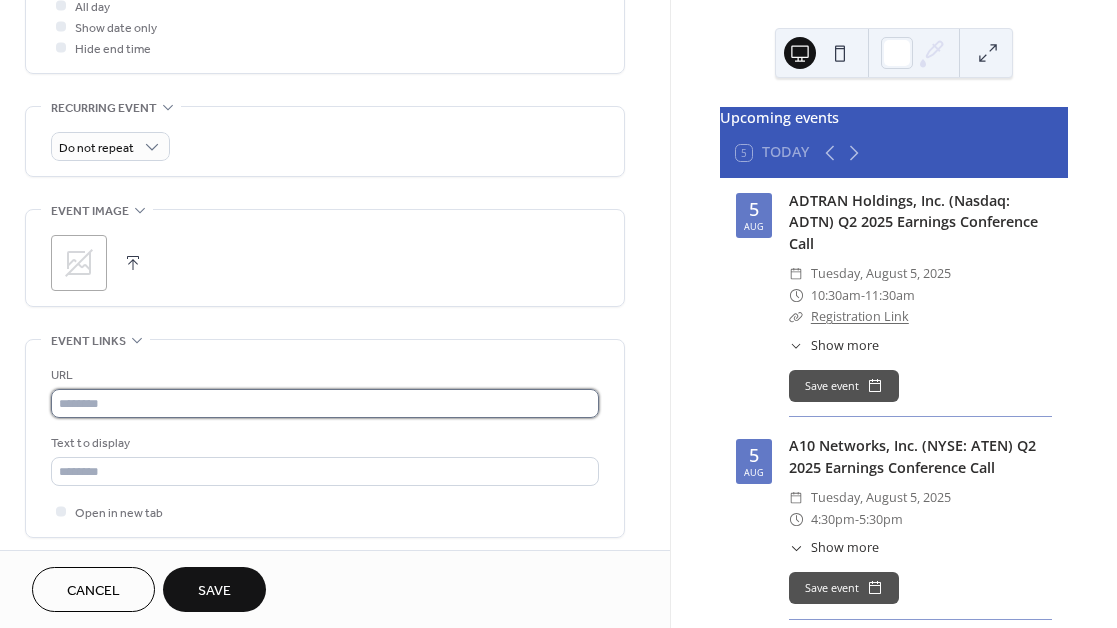 click at bounding box center [325, 403] 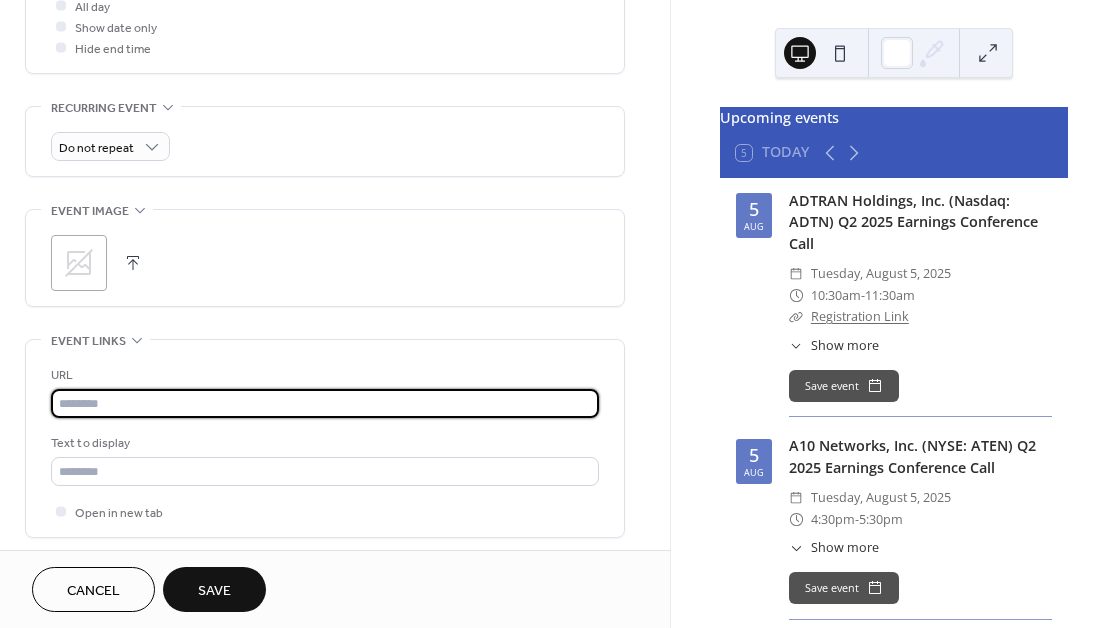 paste on "**********" 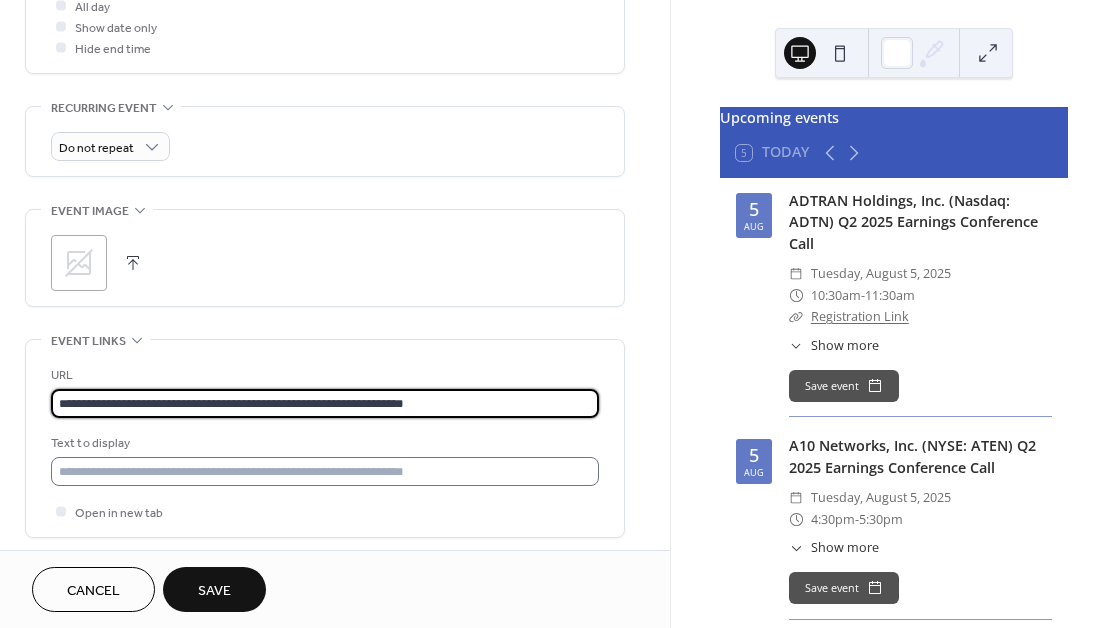 type on "**********" 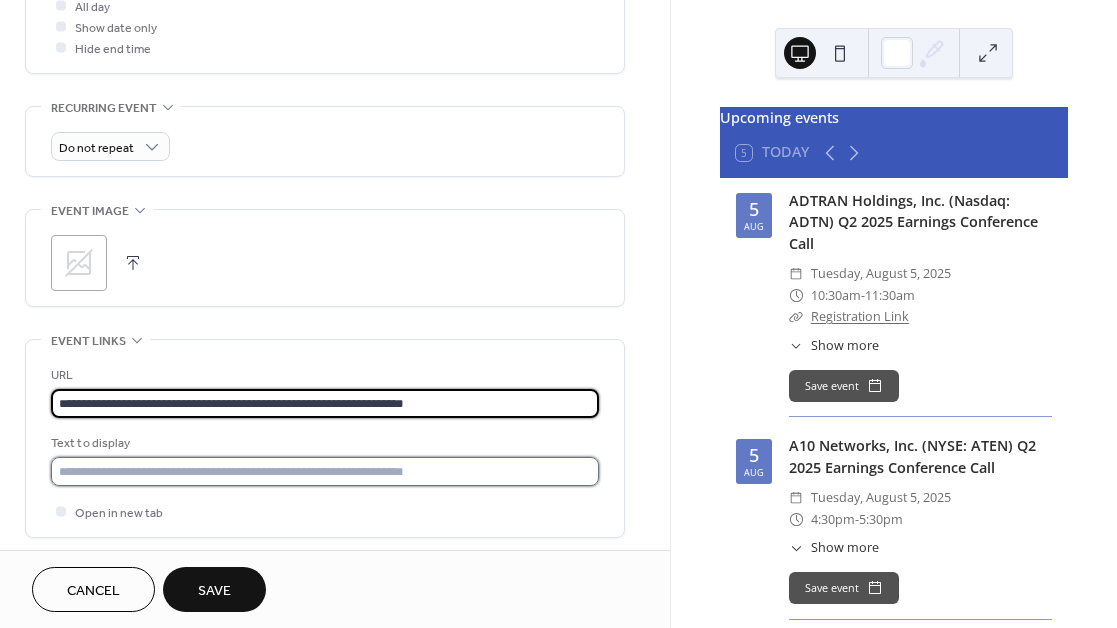 click at bounding box center (325, 471) 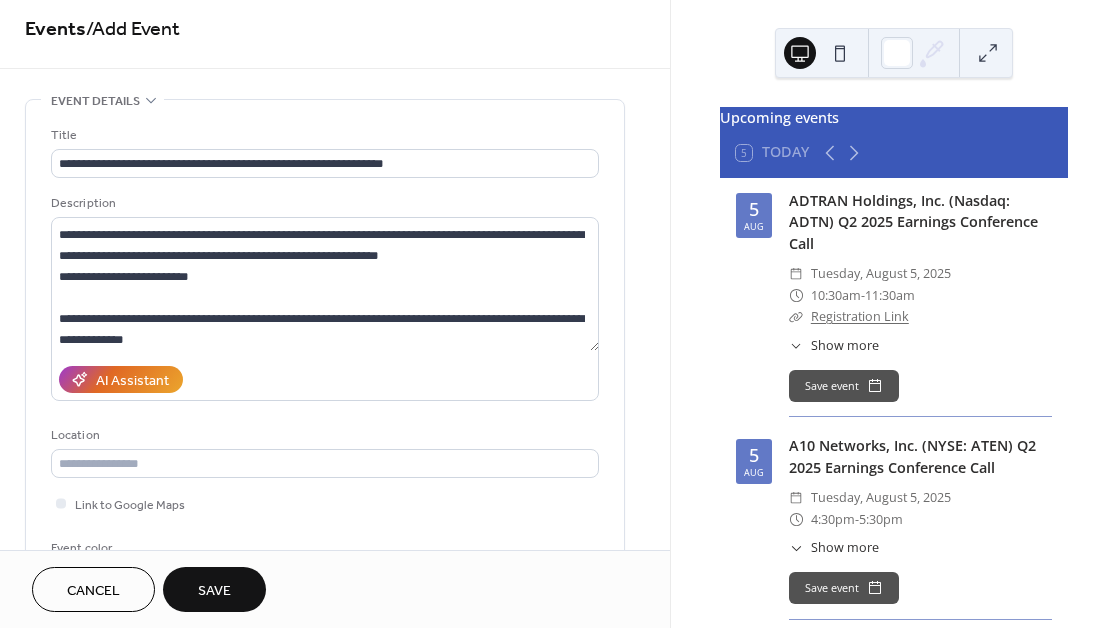 scroll, scrollTop: 0, scrollLeft: 0, axis: both 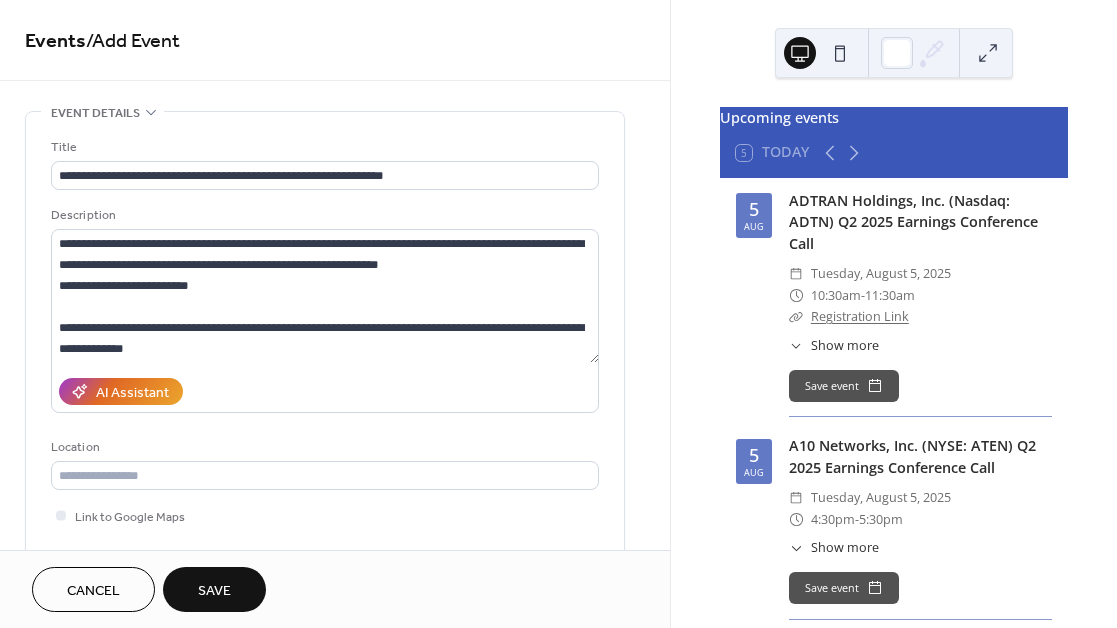 type on "**********" 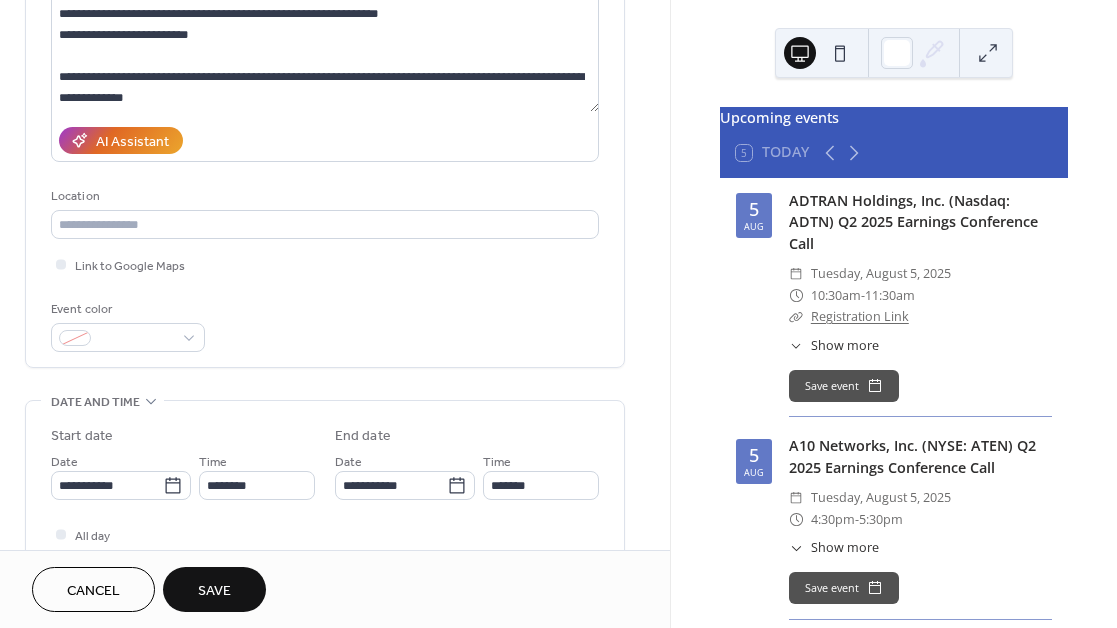 scroll, scrollTop: 168, scrollLeft: 0, axis: vertical 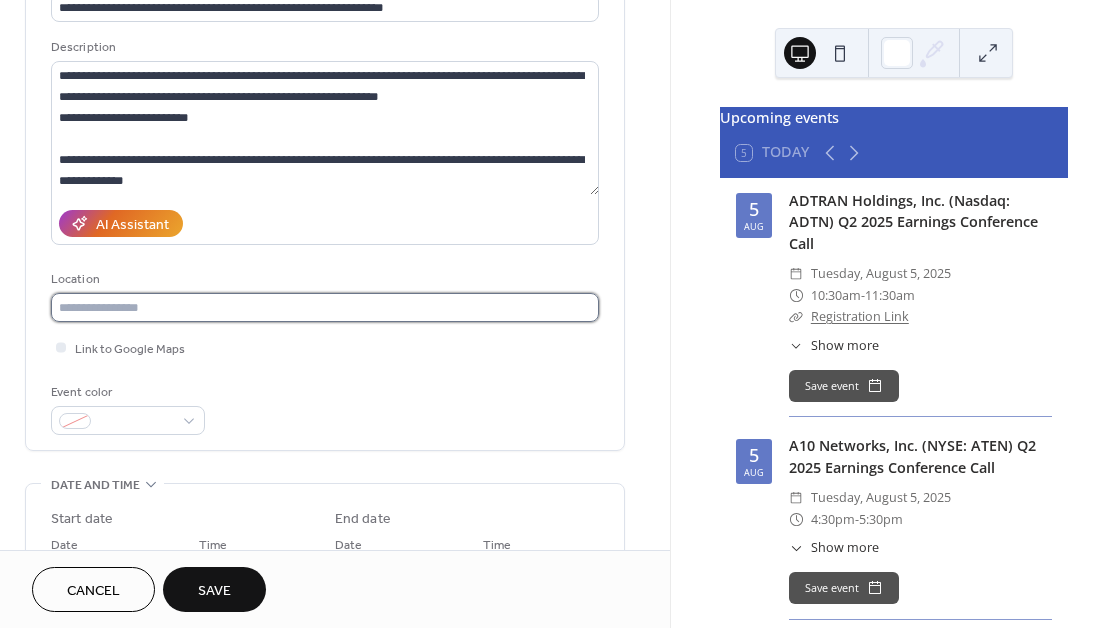 click at bounding box center (325, 307) 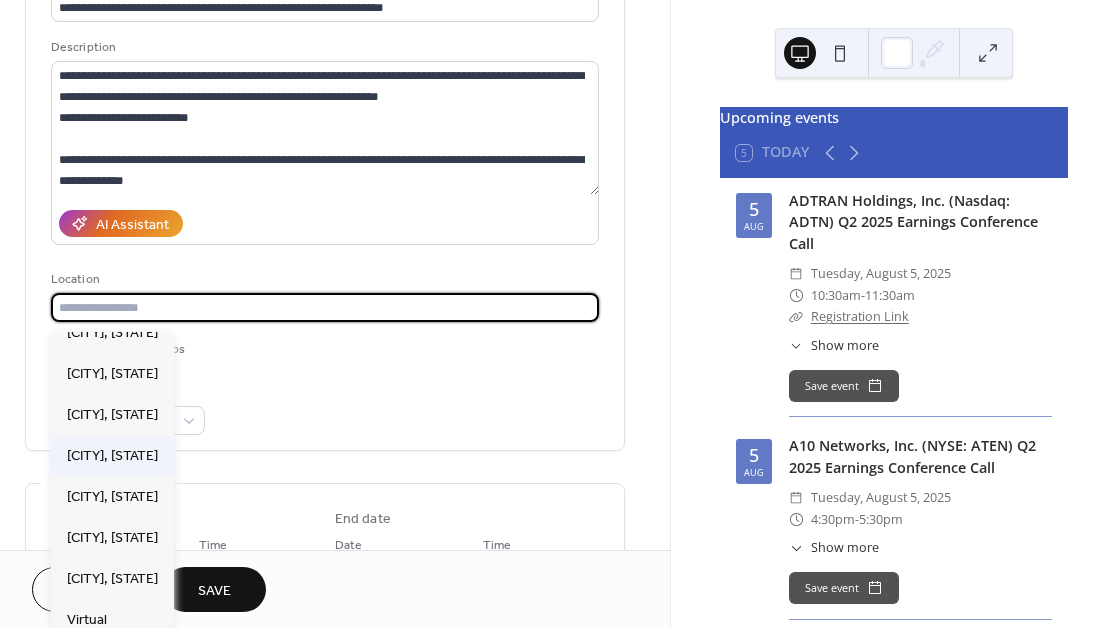 scroll, scrollTop: 28, scrollLeft: 0, axis: vertical 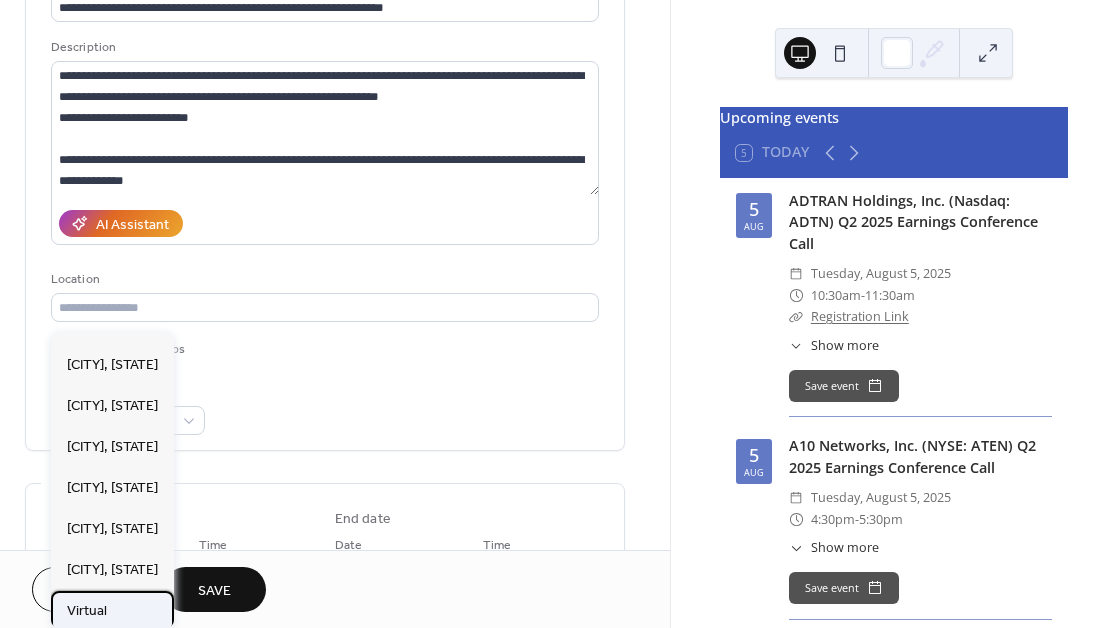click on "Virtual" at bounding box center [87, 611] 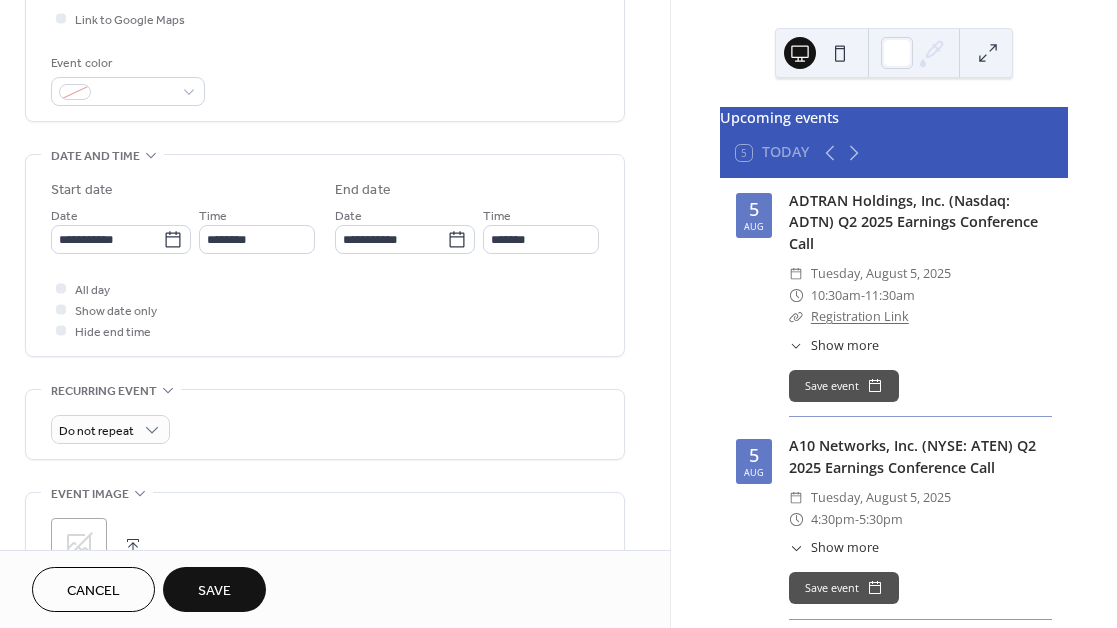 scroll, scrollTop: 540, scrollLeft: 0, axis: vertical 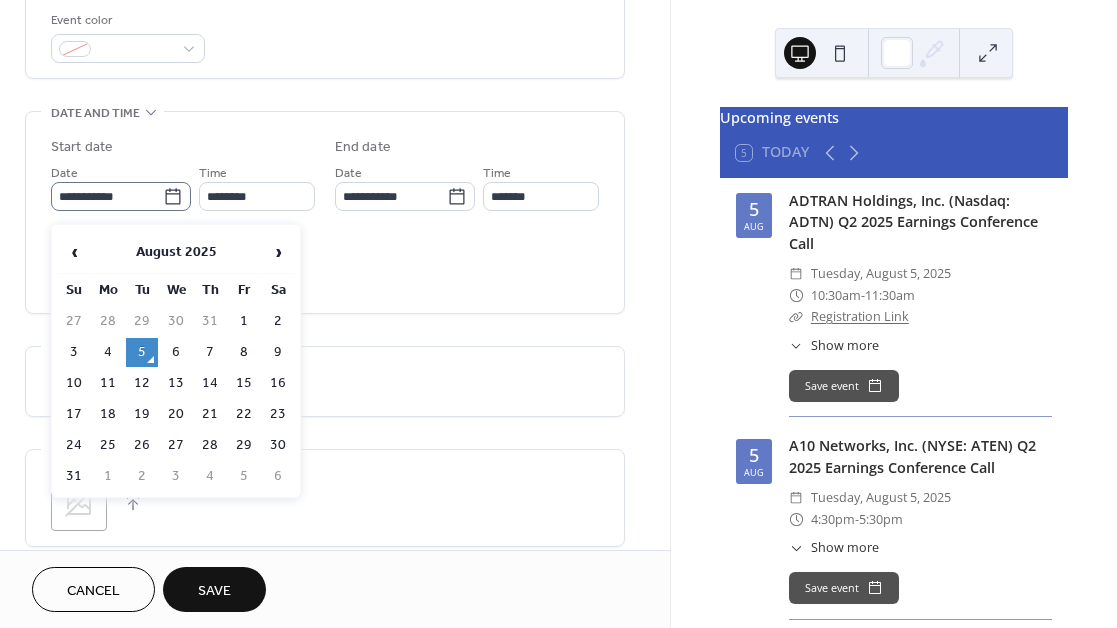 click 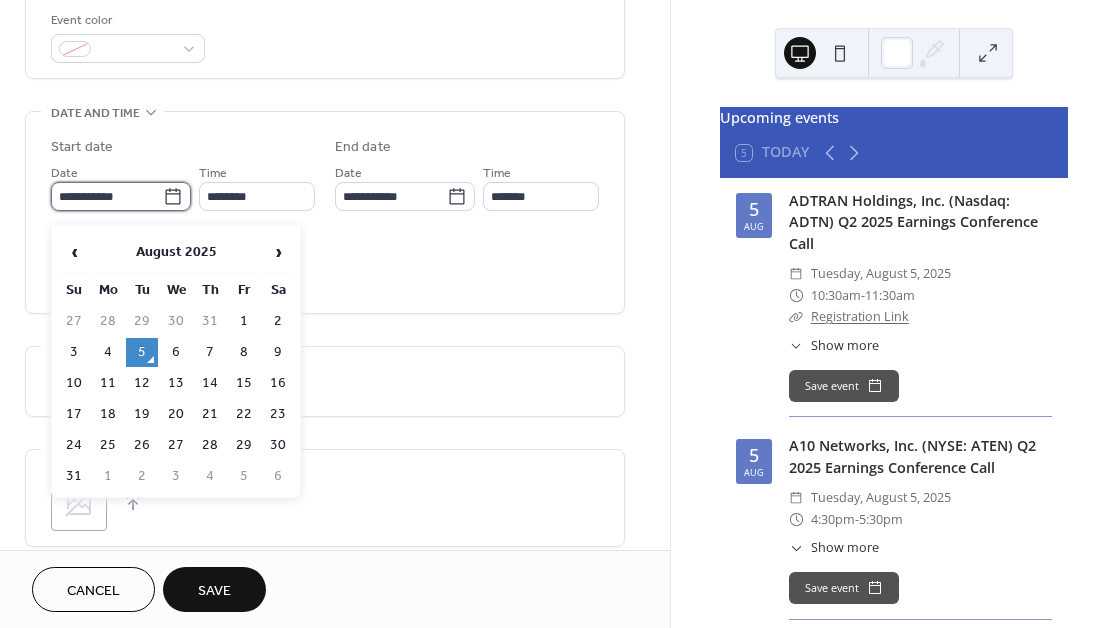 click on "**********" at bounding box center [107, 196] 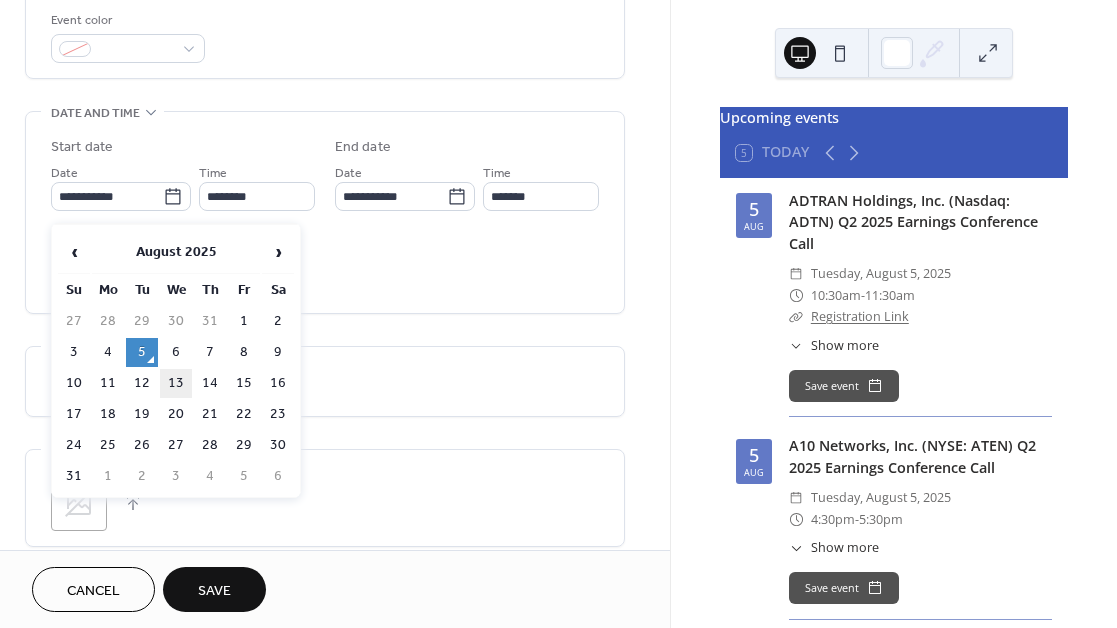 click on "13" at bounding box center [176, 383] 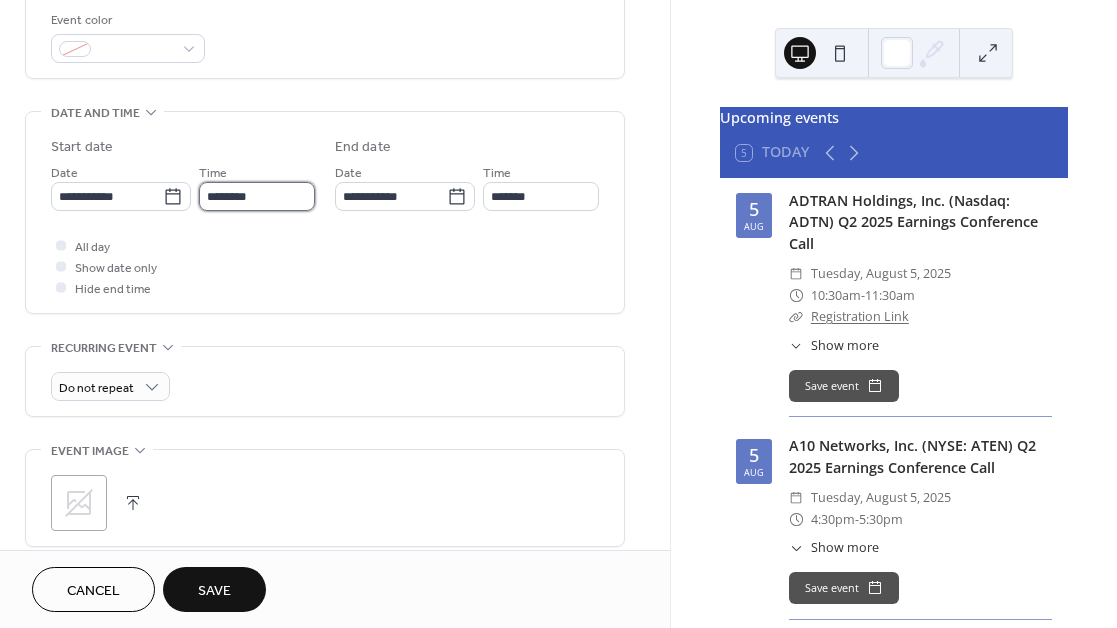 click on "********" at bounding box center (257, 196) 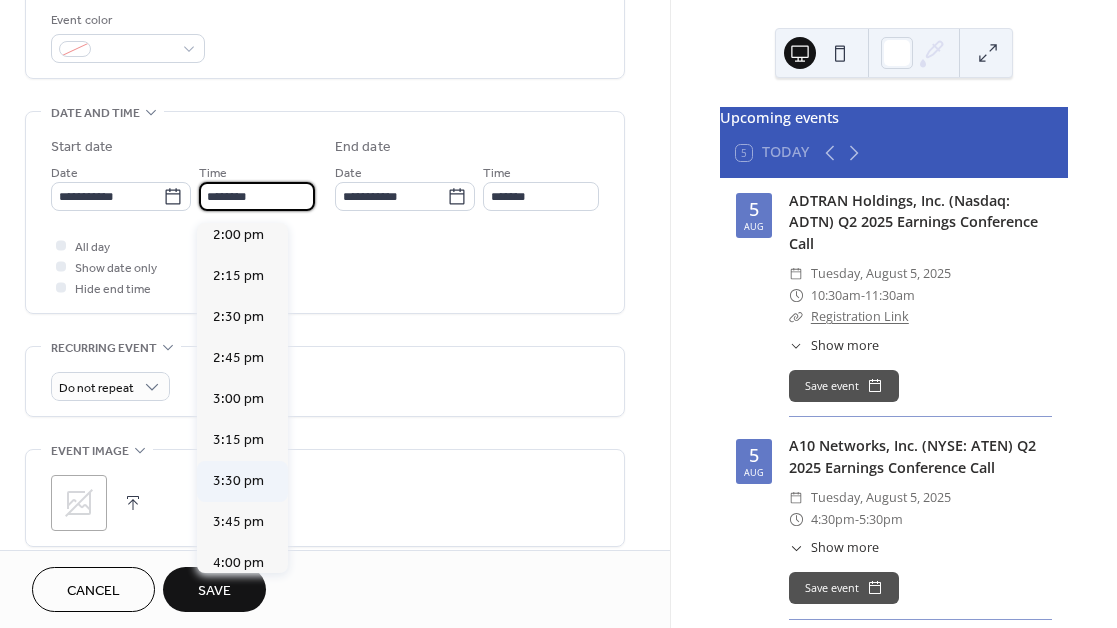 scroll, scrollTop: 2484, scrollLeft: 0, axis: vertical 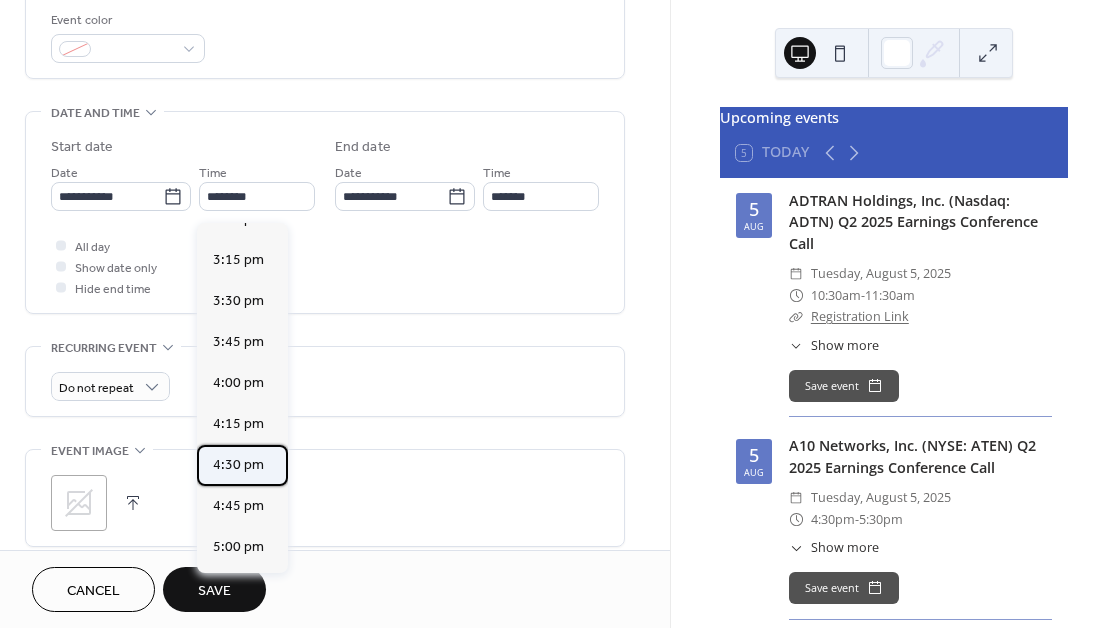 click on "4:30 pm" at bounding box center (238, 465) 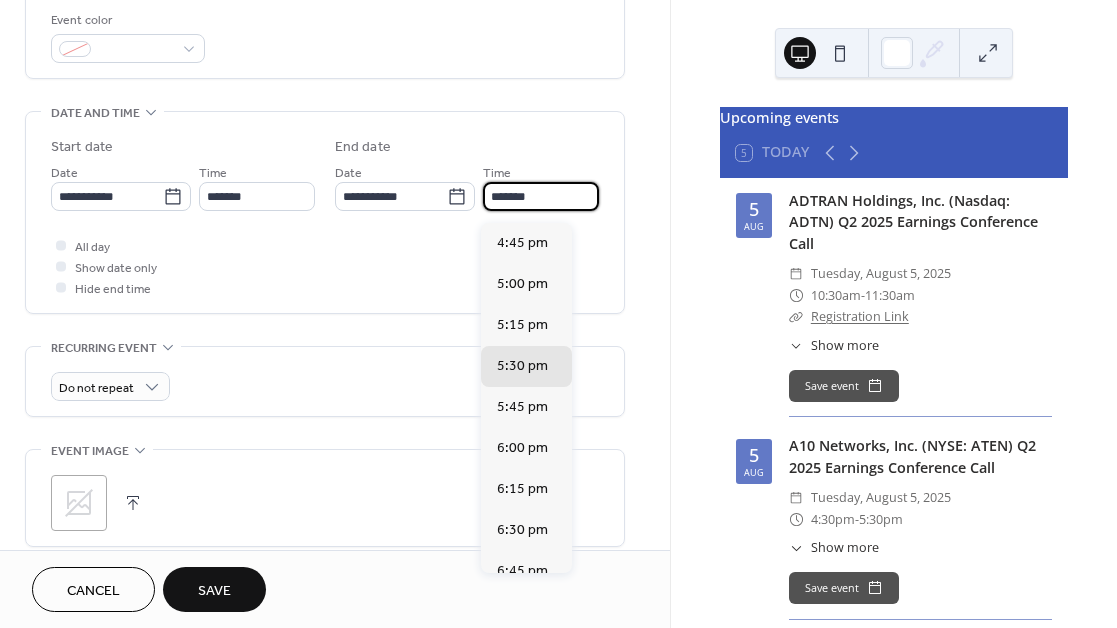 click on "*******" at bounding box center (541, 196) 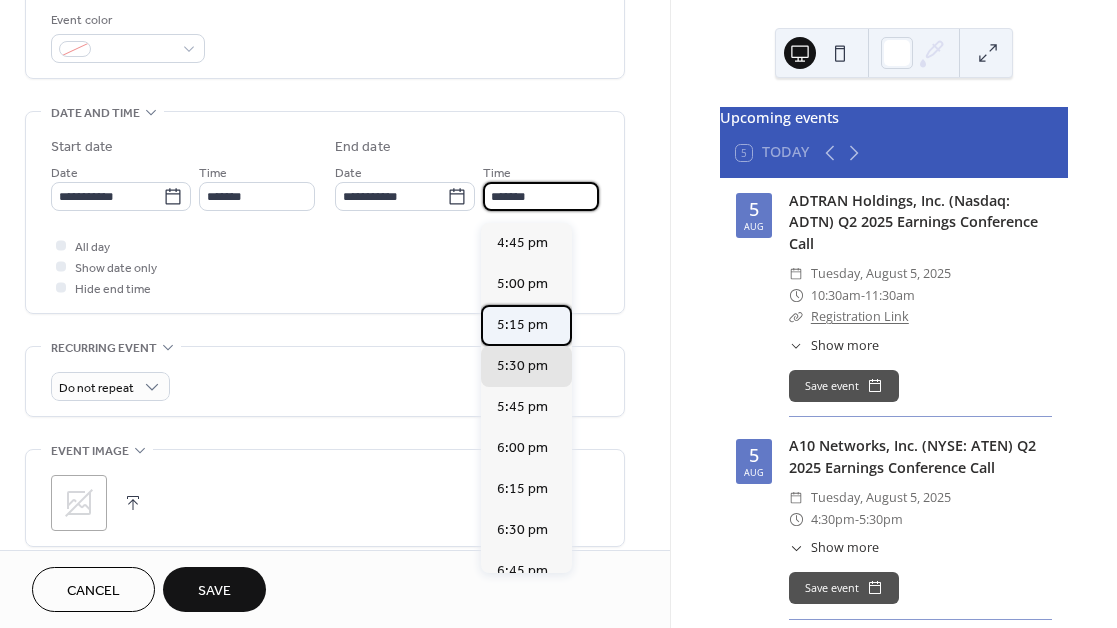 click on "5:15 pm" at bounding box center (522, 325) 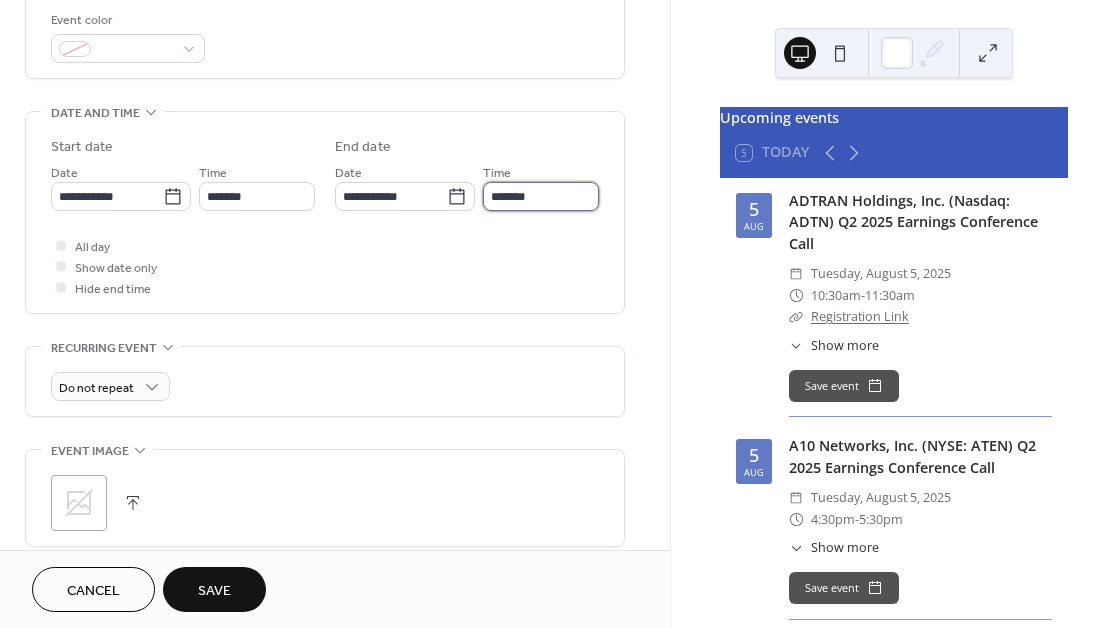 click on "*******" at bounding box center [541, 196] 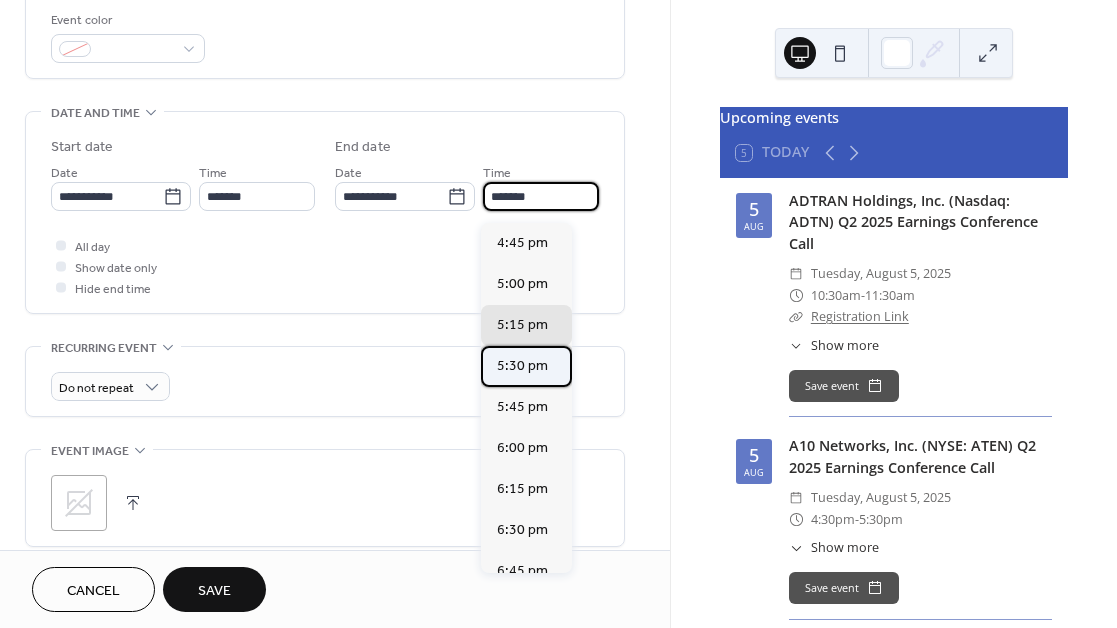 click on "5:30 pm" at bounding box center (522, 366) 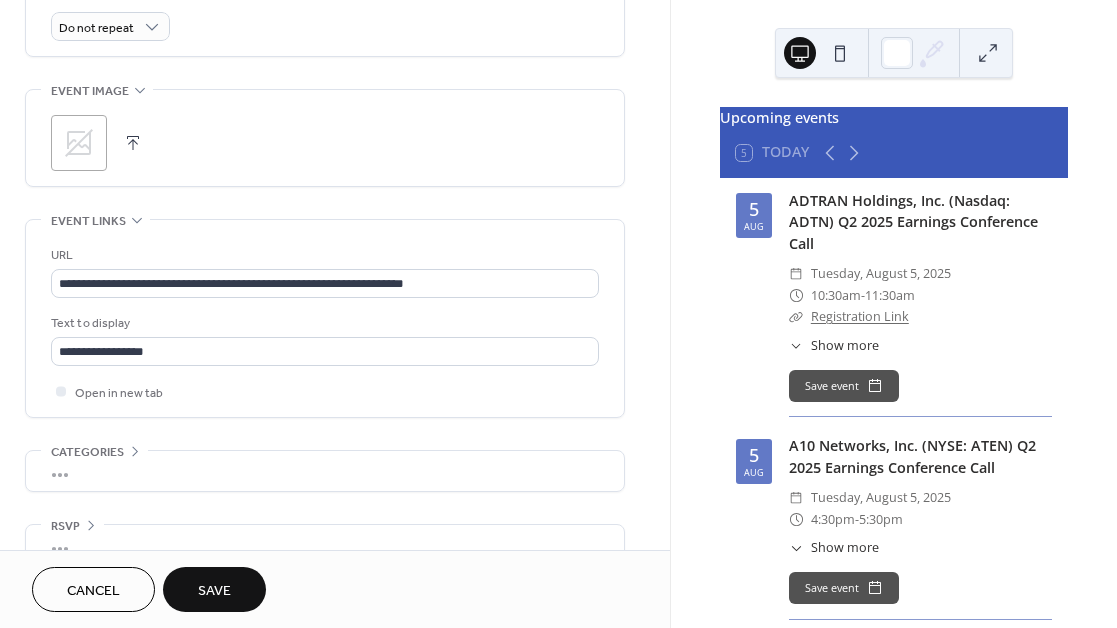 scroll, scrollTop: 948, scrollLeft: 0, axis: vertical 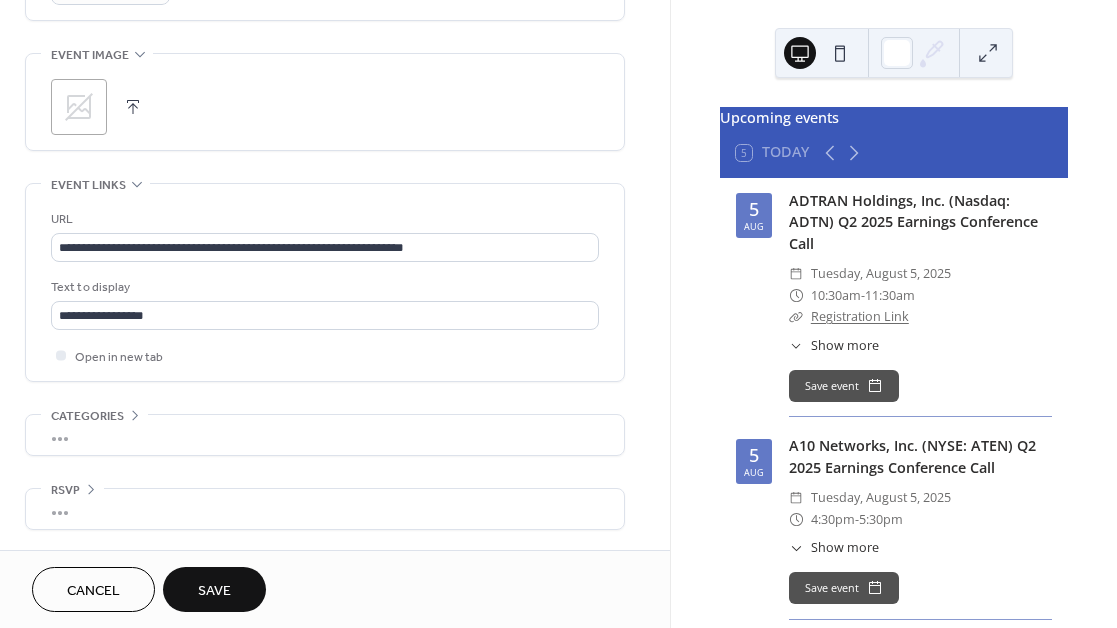 click on "Save" at bounding box center (214, 591) 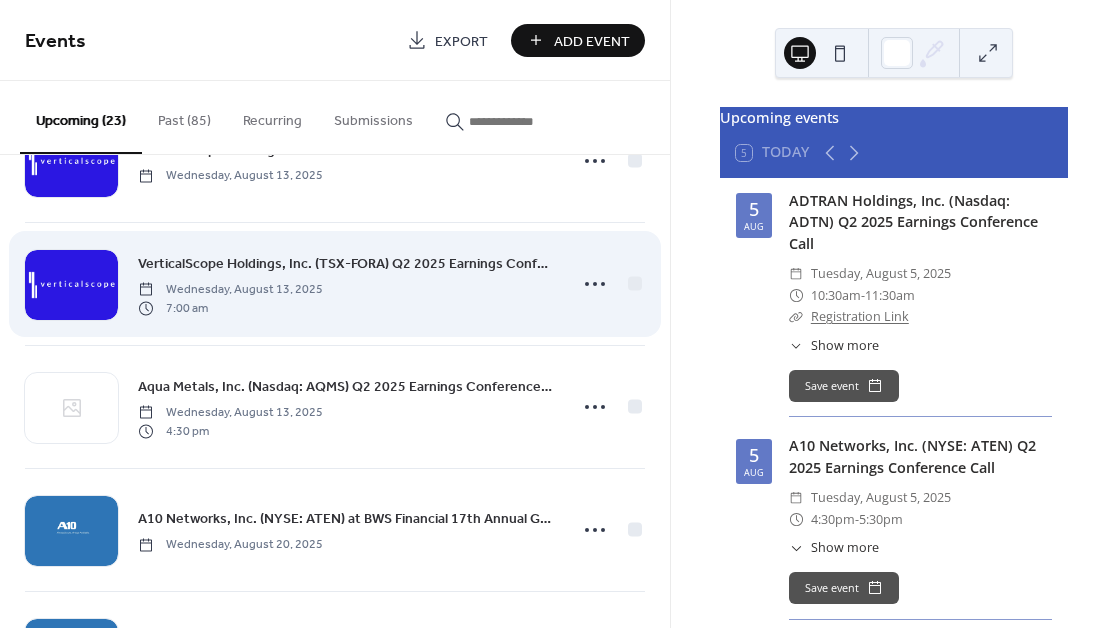 scroll, scrollTop: 1380, scrollLeft: 0, axis: vertical 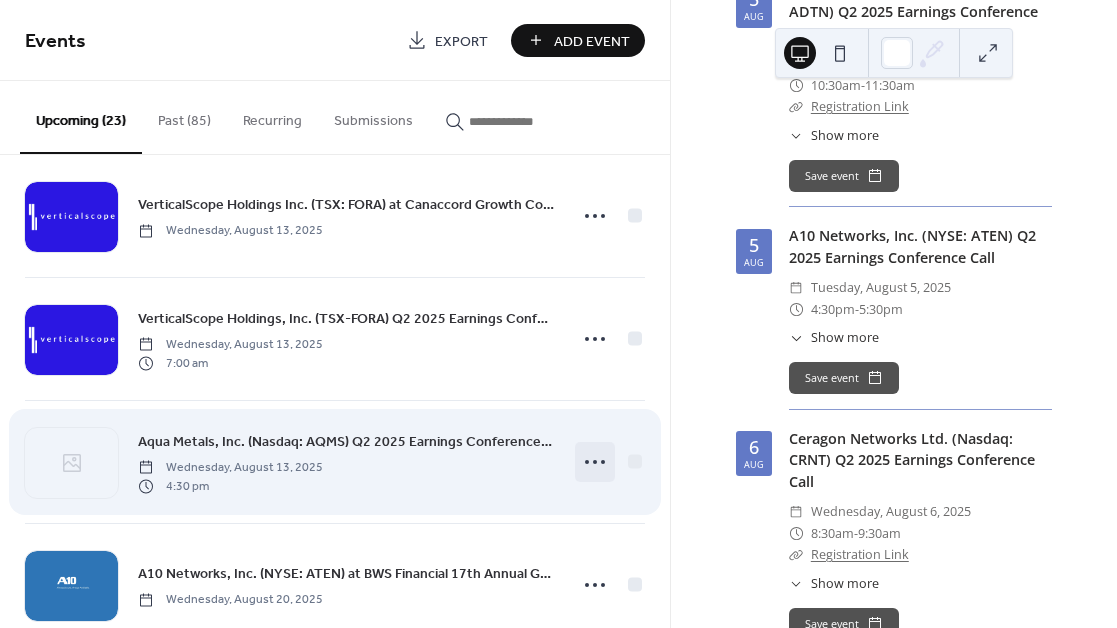 click 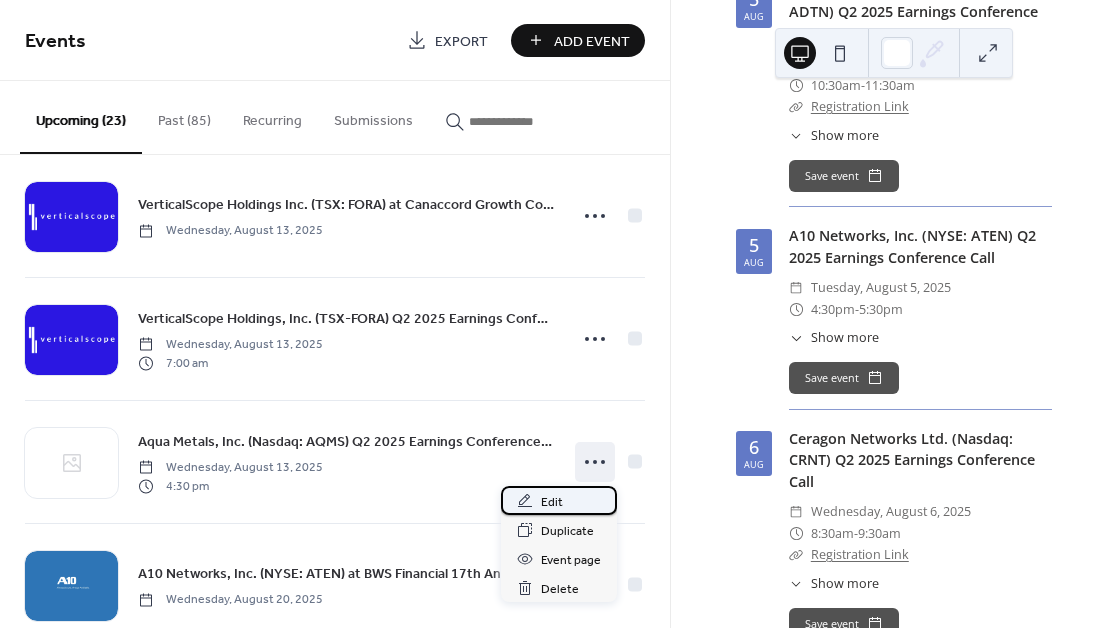 click on "Edit" at bounding box center [552, 502] 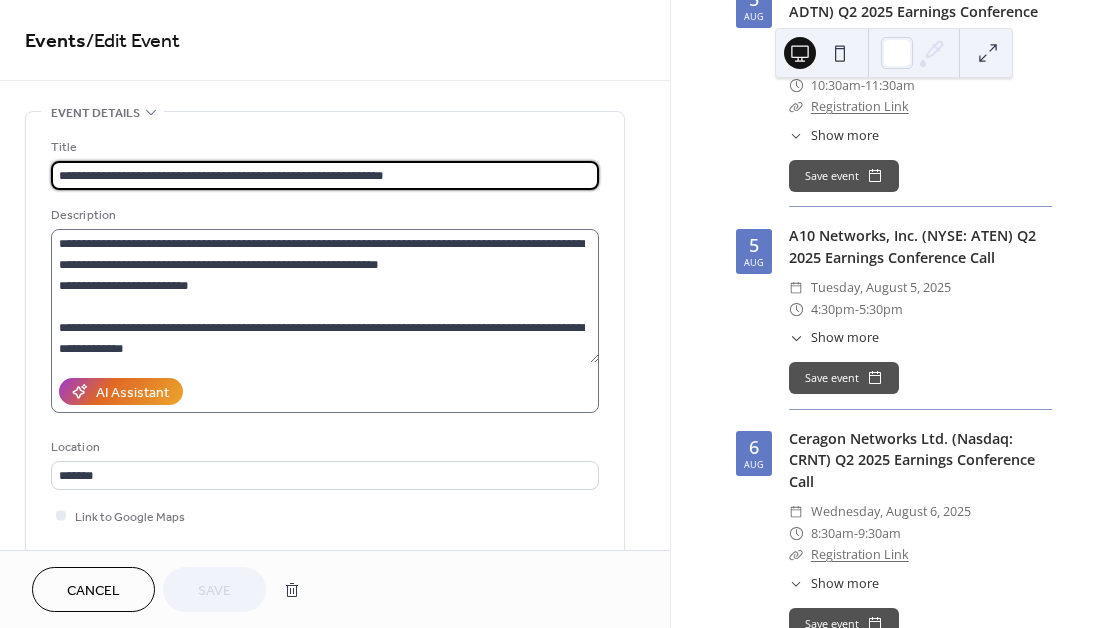 scroll, scrollTop: 147, scrollLeft: 0, axis: vertical 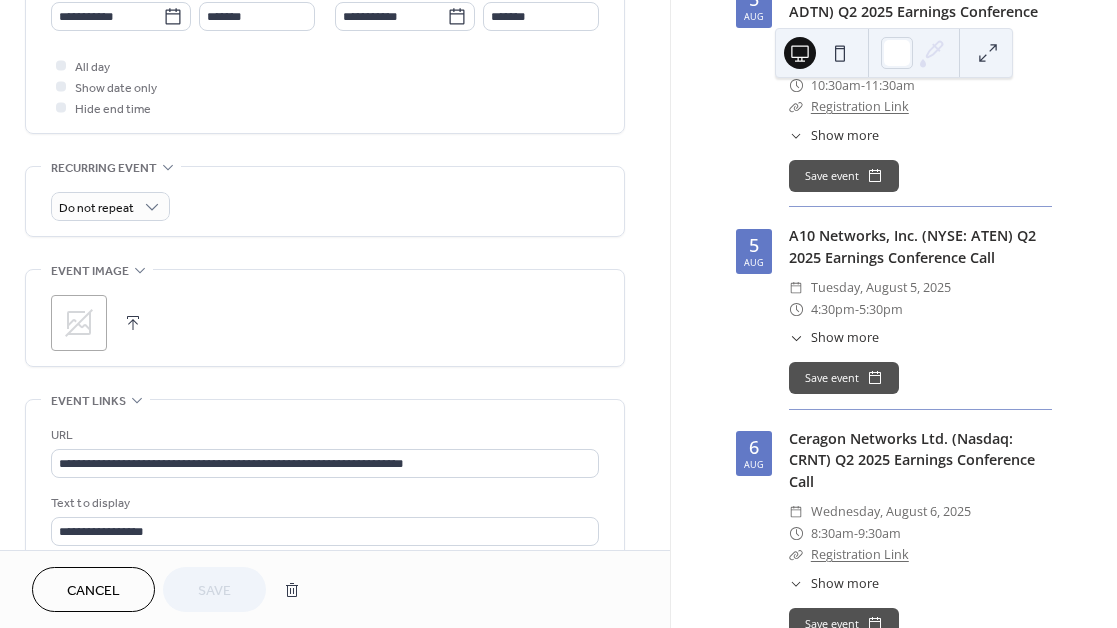 click at bounding box center [133, 323] 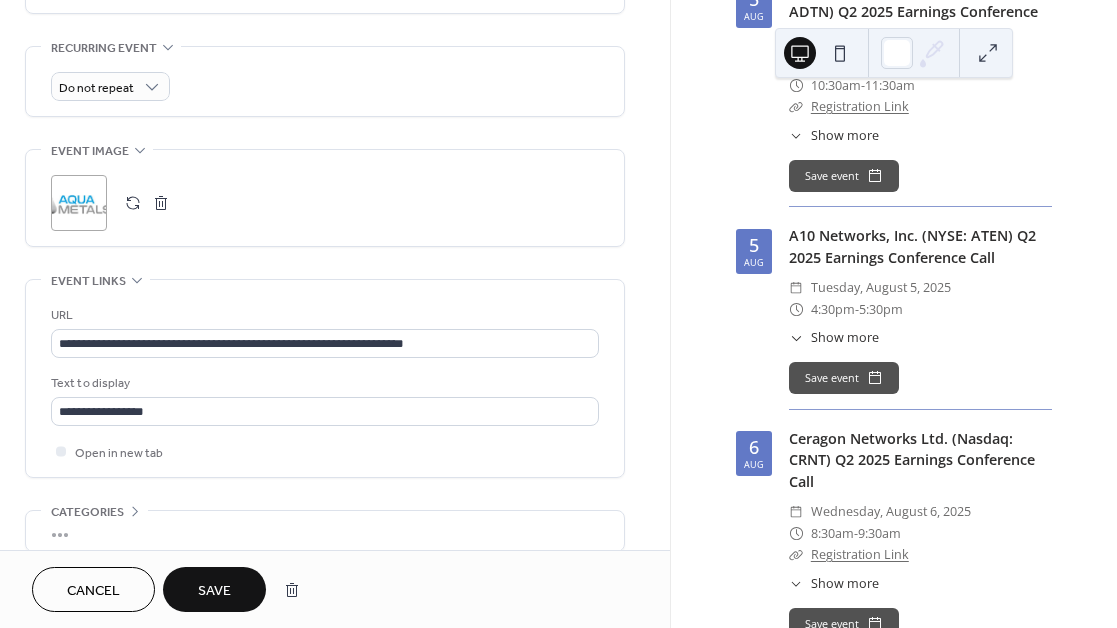 scroll, scrollTop: 660, scrollLeft: 0, axis: vertical 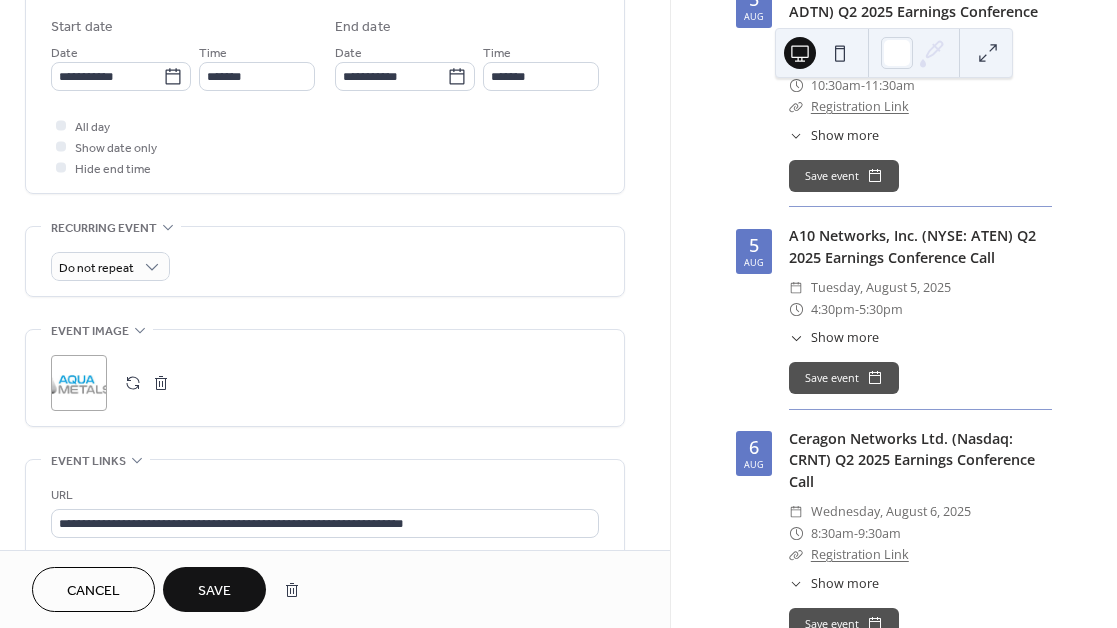 click on "Save" at bounding box center (214, 591) 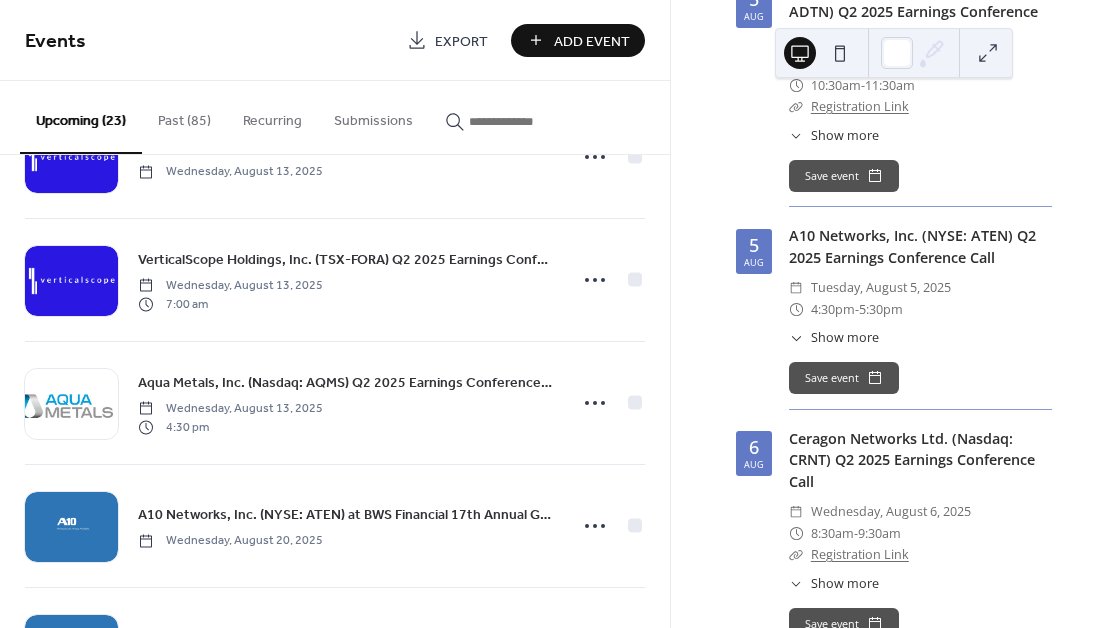 scroll, scrollTop: 1320, scrollLeft: 0, axis: vertical 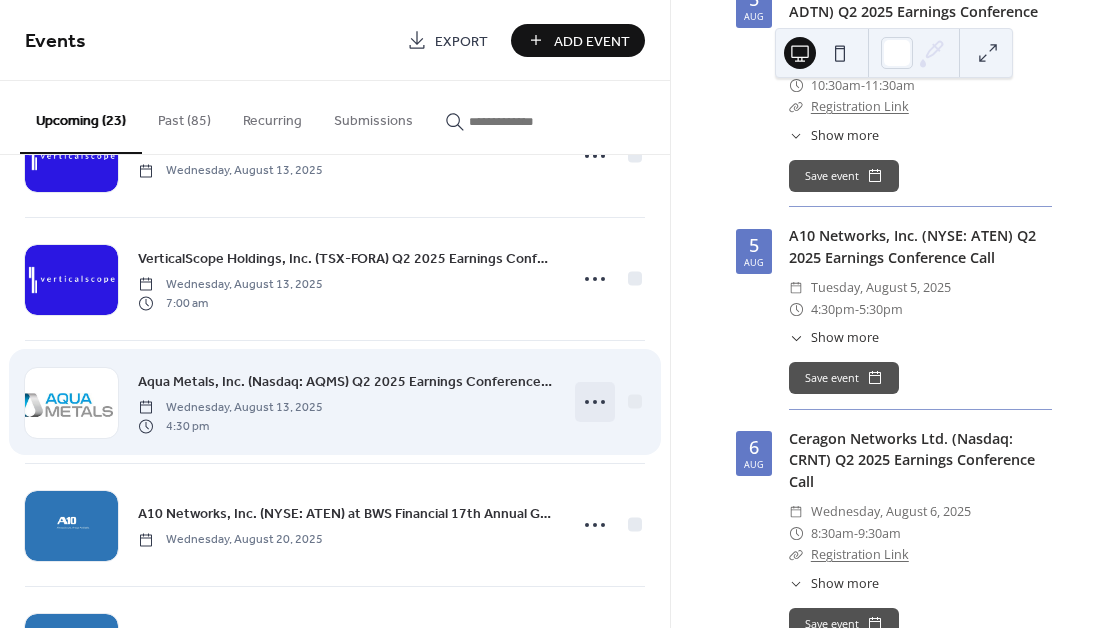 click 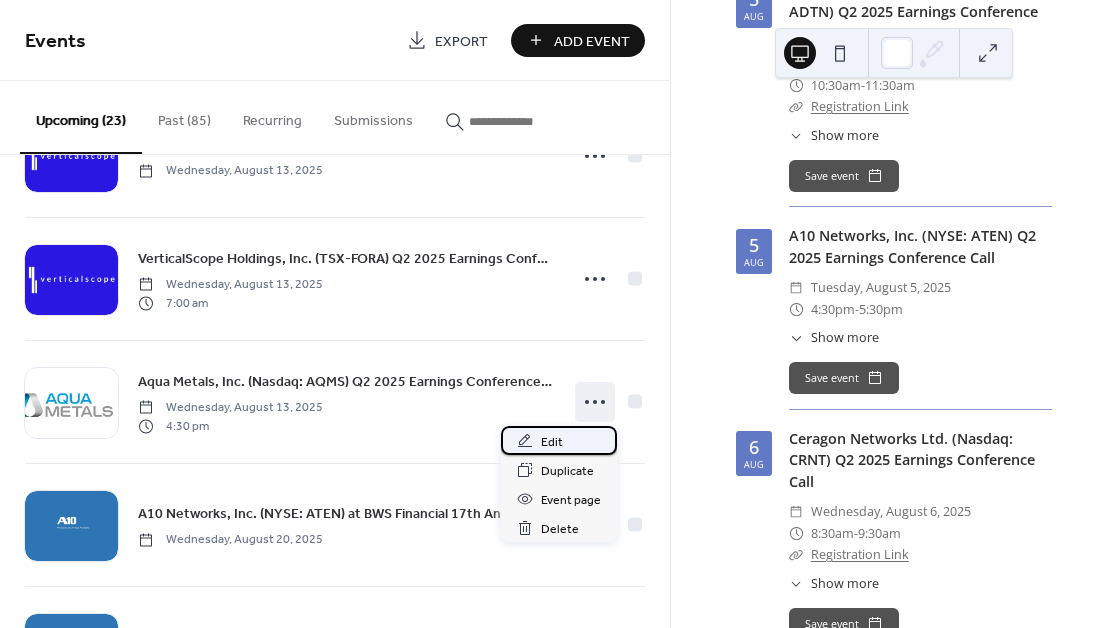 click on "Edit" at bounding box center [552, 442] 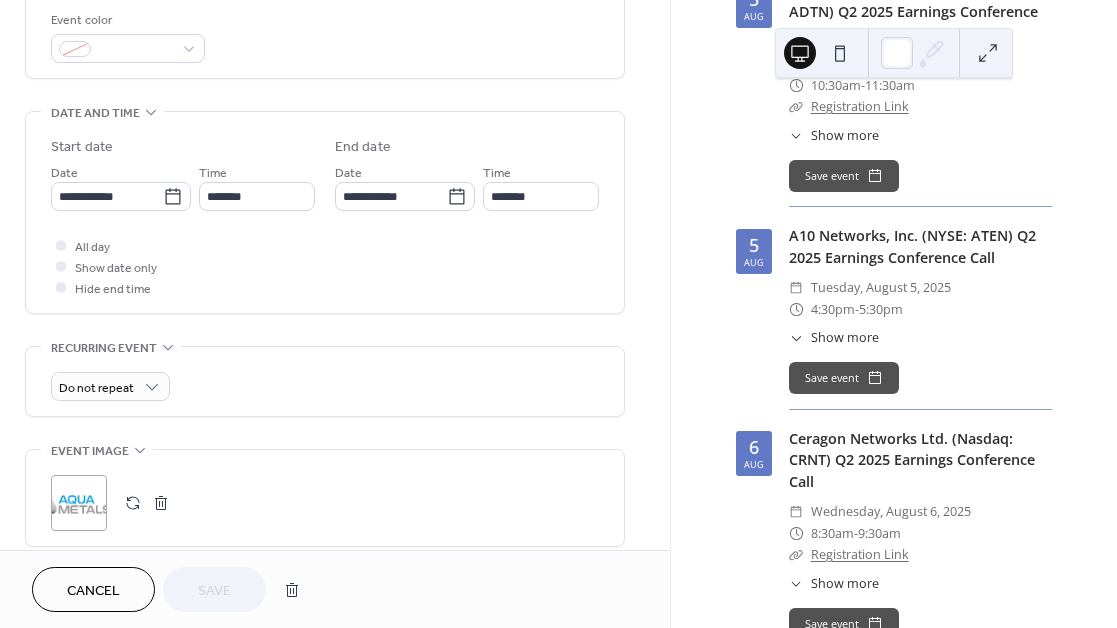 scroll, scrollTop: 660, scrollLeft: 0, axis: vertical 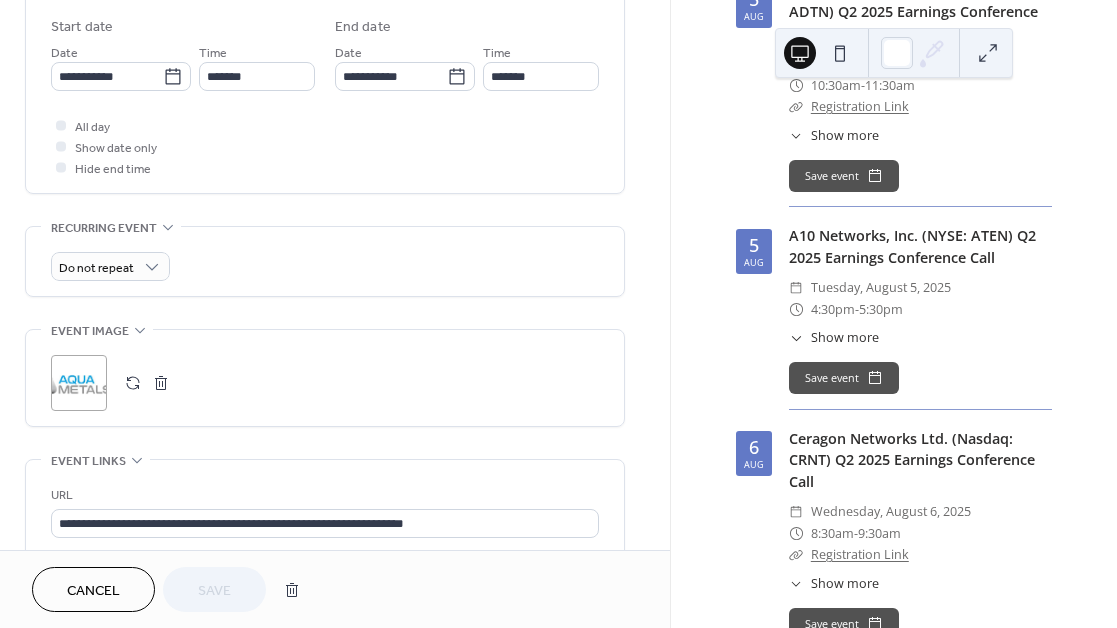 click at bounding box center [161, 383] 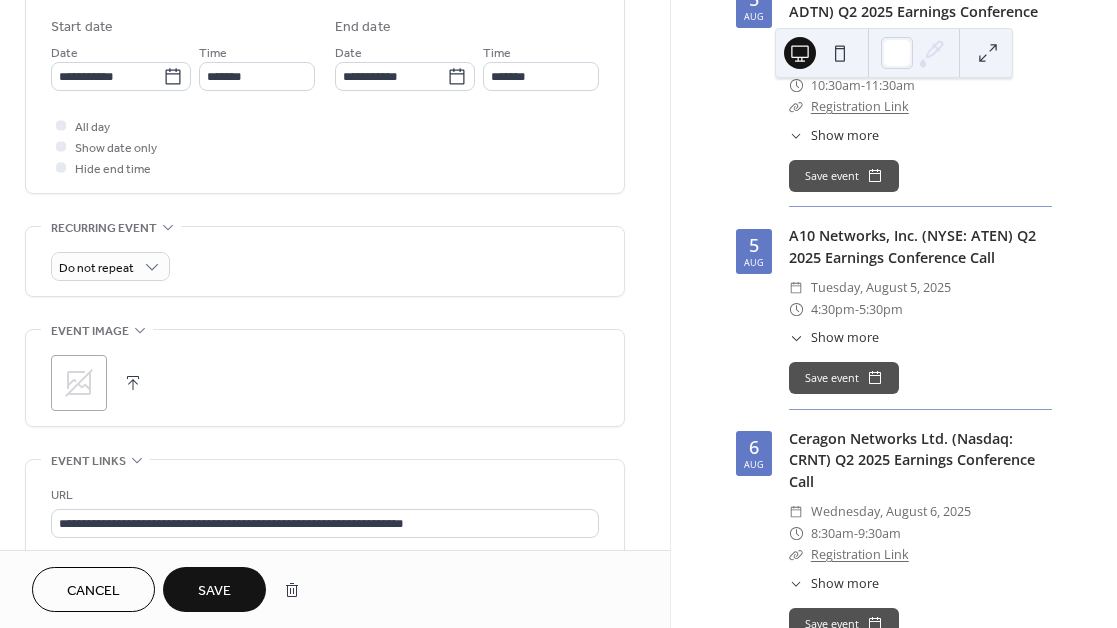 click at bounding box center (133, 383) 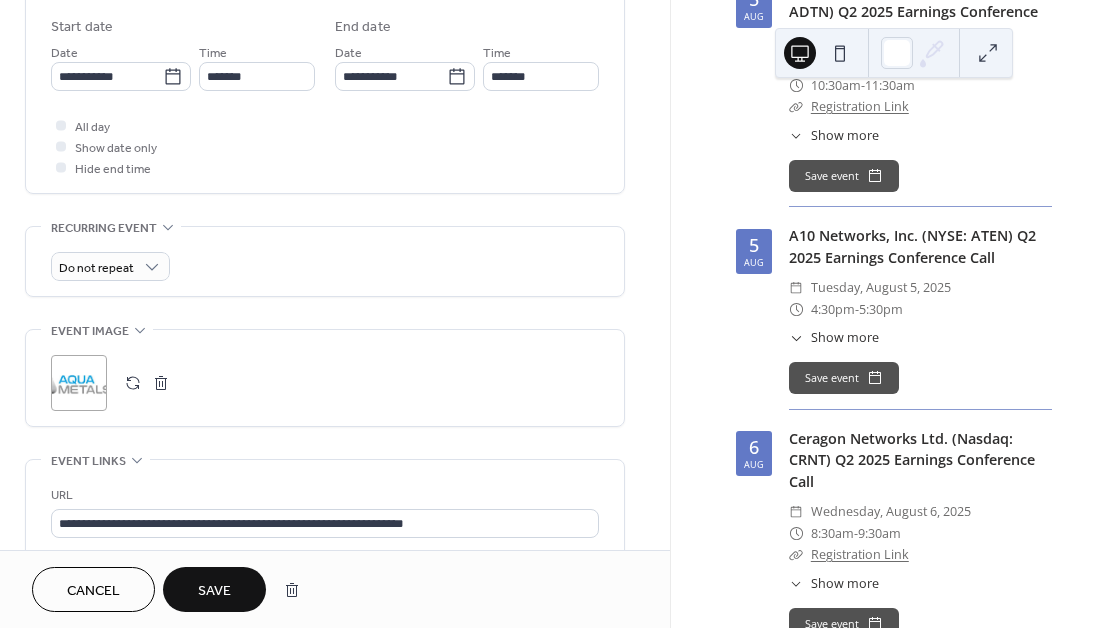 click on "Save" at bounding box center [214, 591] 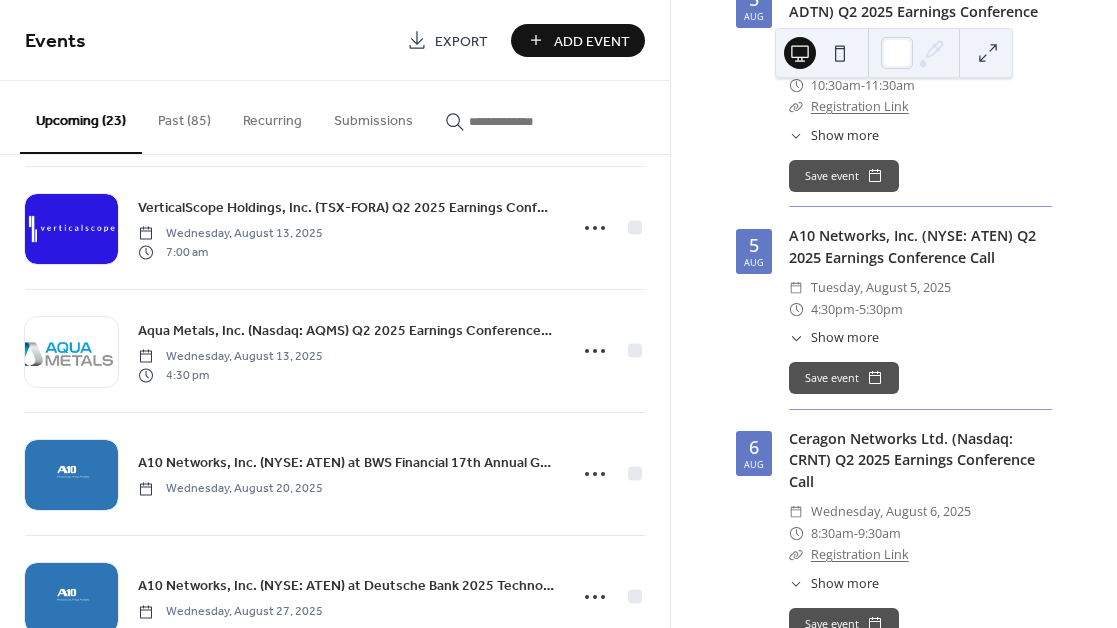 scroll, scrollTop: 1380, scrollLeft: 0, axis: vertical 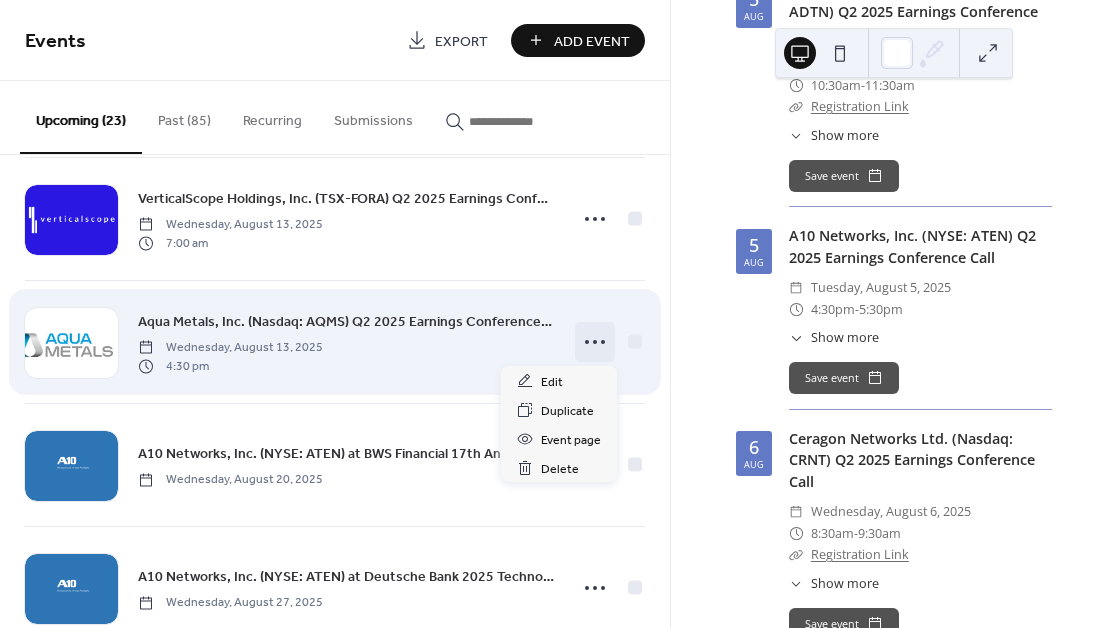 click 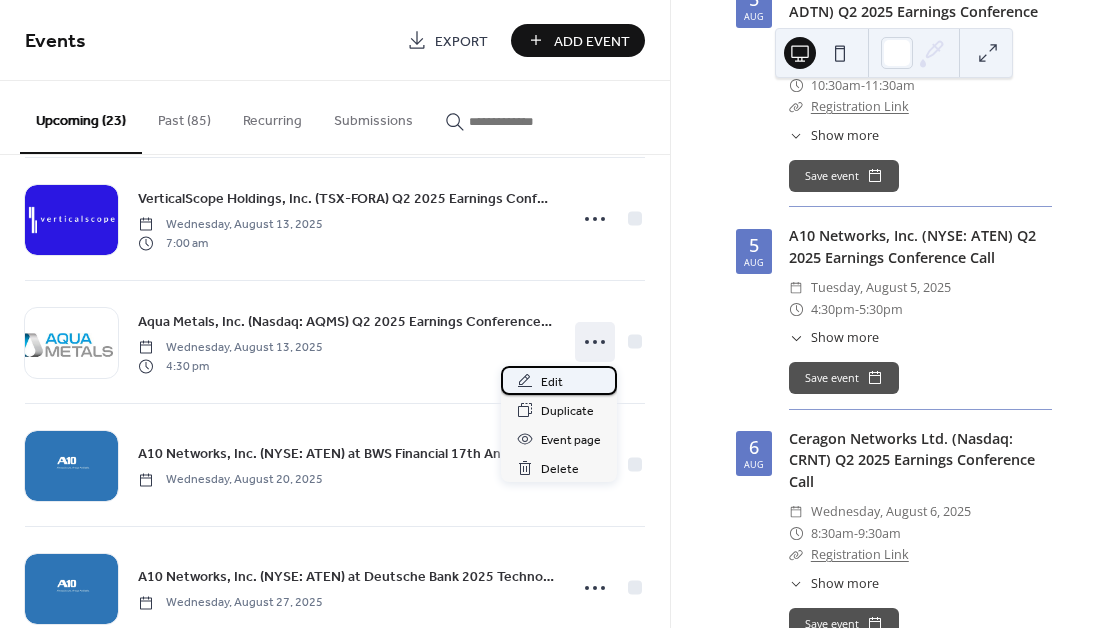 click on "Edit" at bounding box center [552, 382] 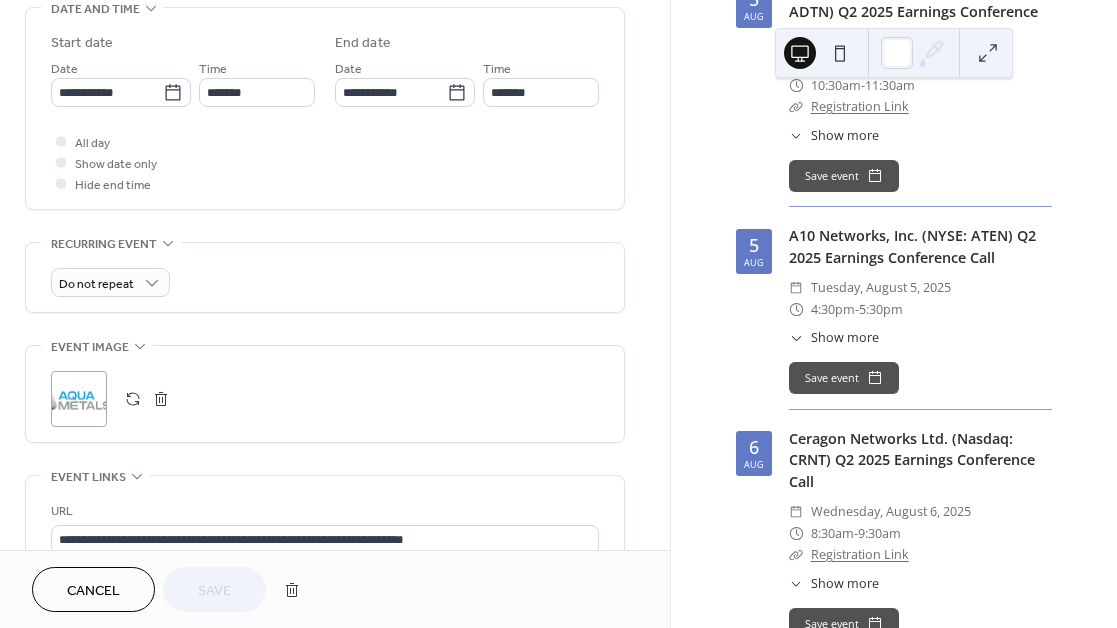 scroll, scrollTop: 660, scrollLeft: 0, axis: vertical 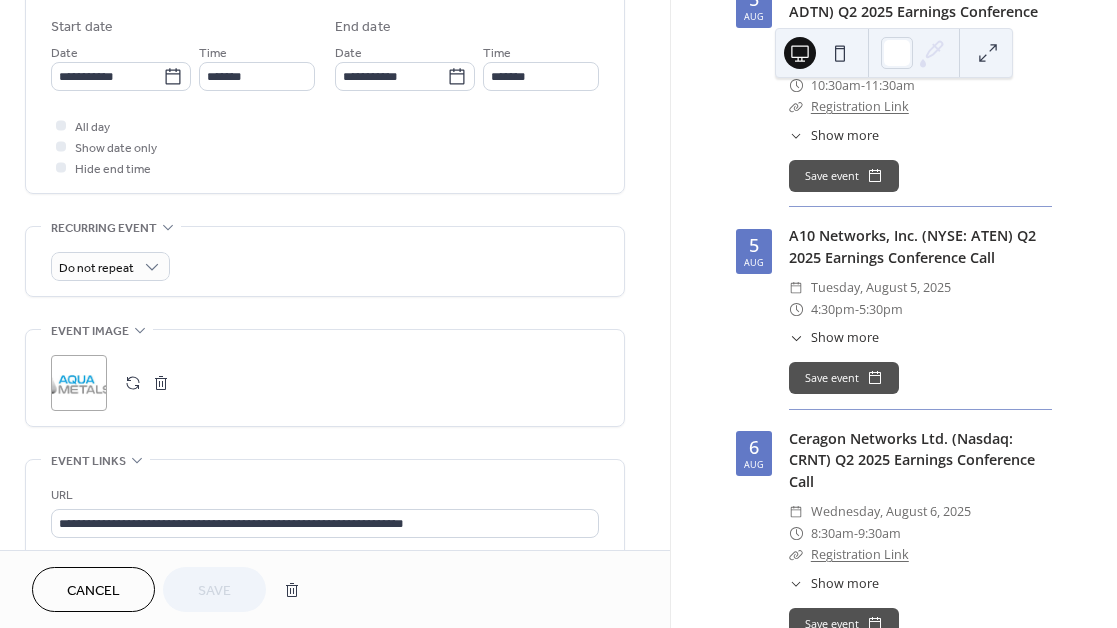 click at bounding box center (161, 383) 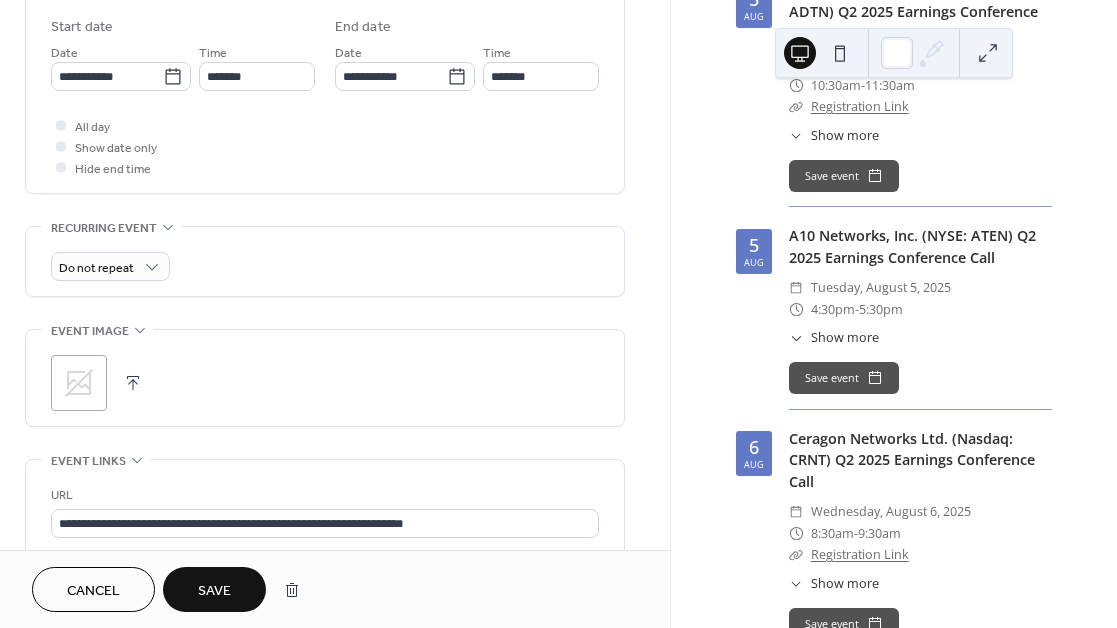 click at bounding box center [133, 383] 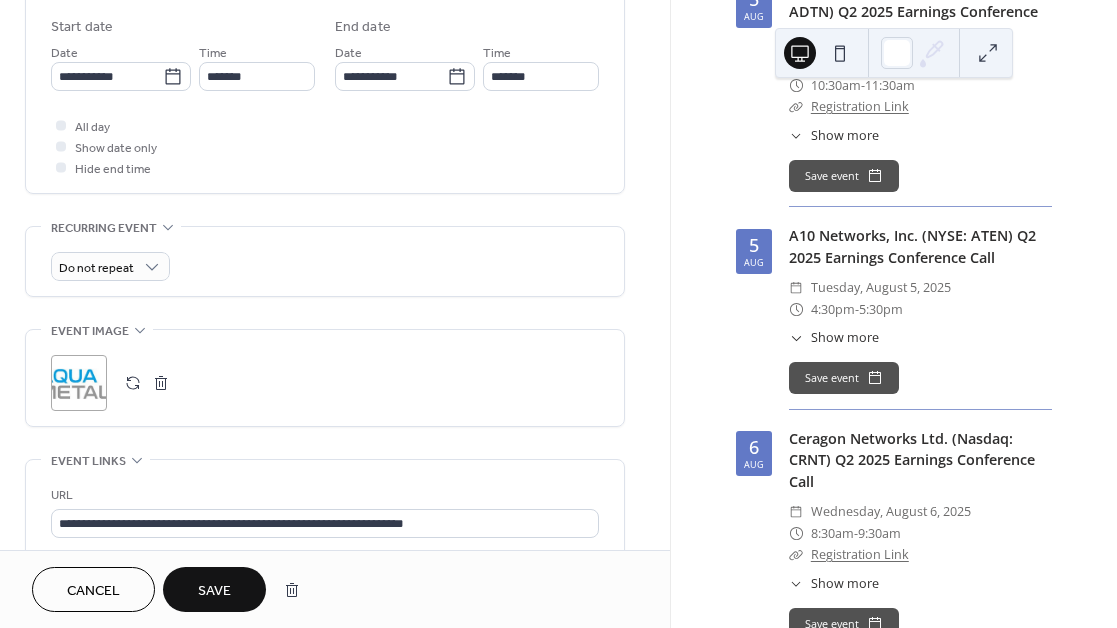 click on "Save" at bounding box center (214, 591) 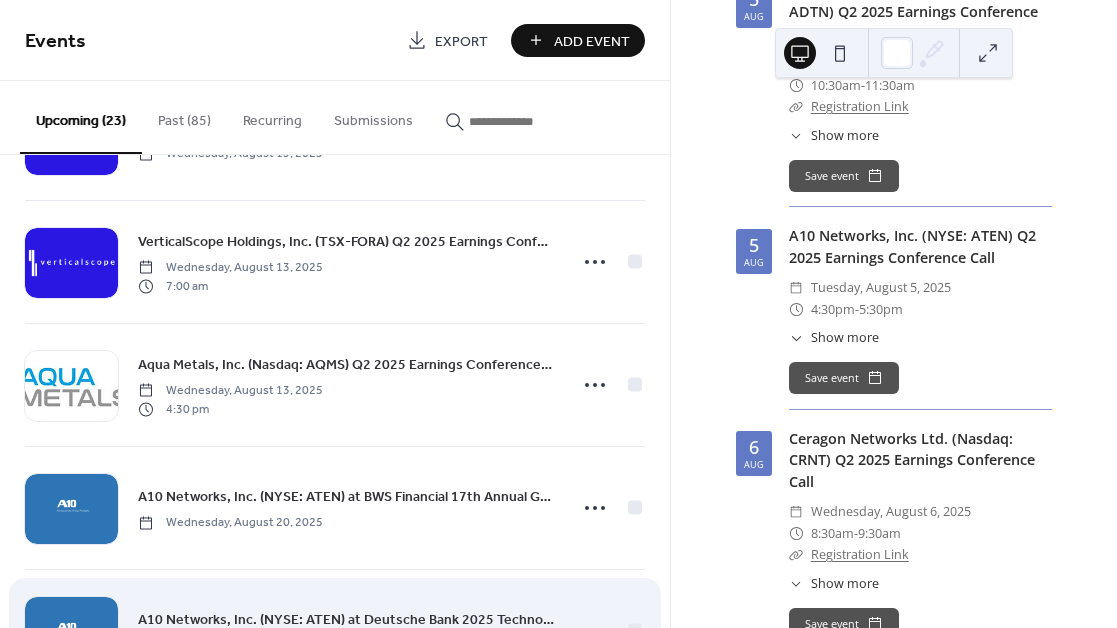 scroll, scrollTop: 1335, scrollLeft: 0, axis: vertical 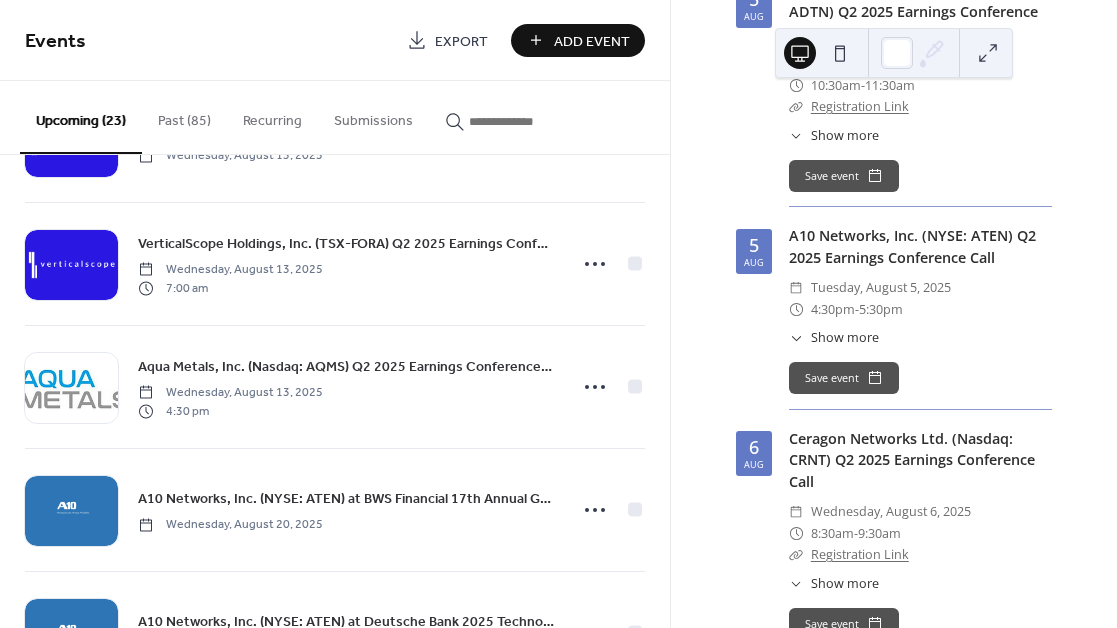 click on "Add Event" at bounding box center (592, 41) 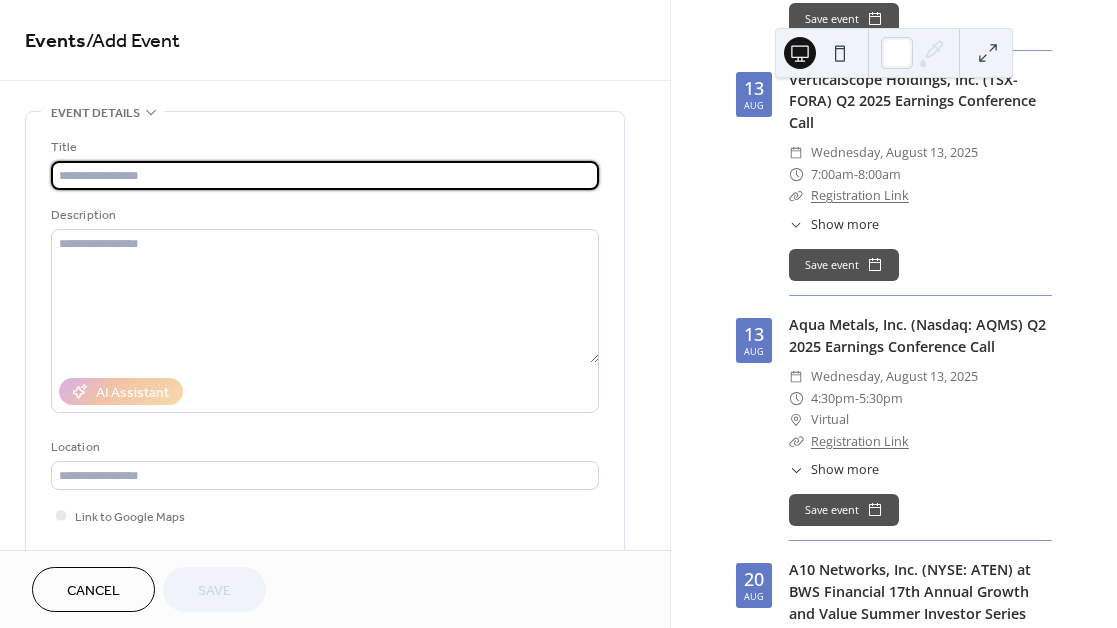 scroll, scrollTop: 2820, scrollLeft: 0, axis: vertical 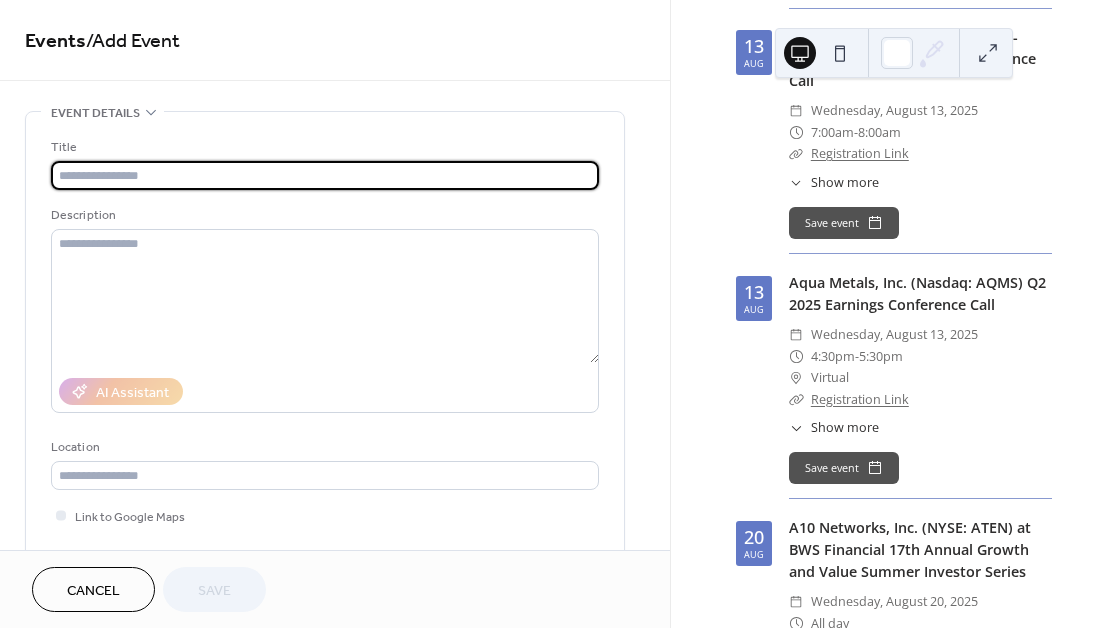click on "Show more" at bounding box center (845, 428) 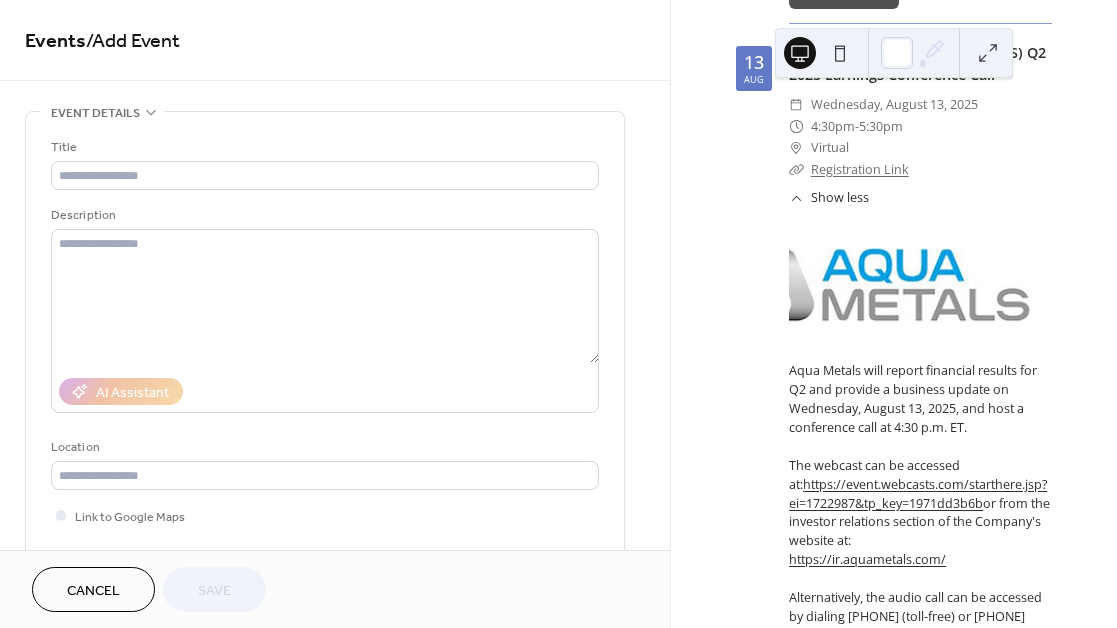 scroll, scrollTop: 3060, scrollLeft: 0, axis: vertical 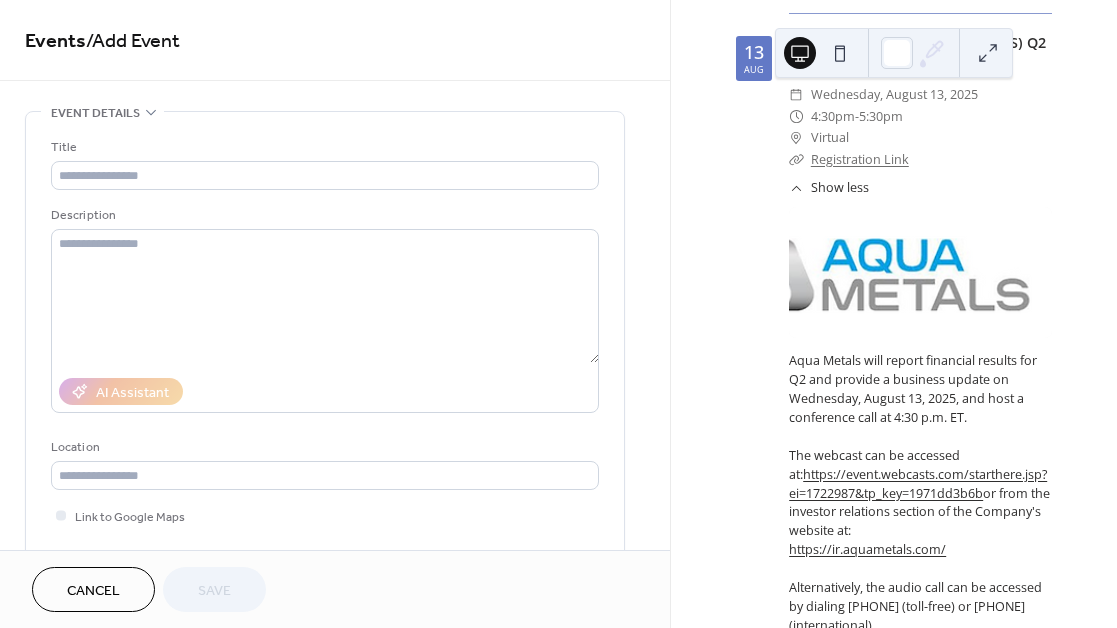 click on "https://event.webcasts.com/starthere.jsp?ei=1722987&tp_key=1971dd3b6b" at bounding box center (918, 484) 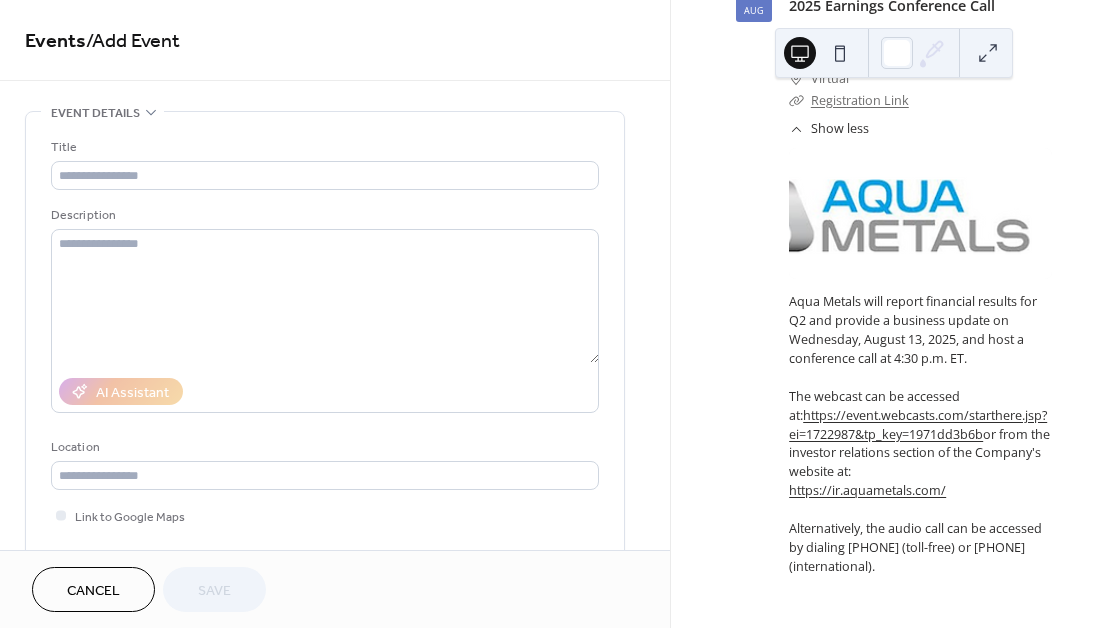 scroll, scrollTop: 3120, scrollLeft: 0, axis: vertical 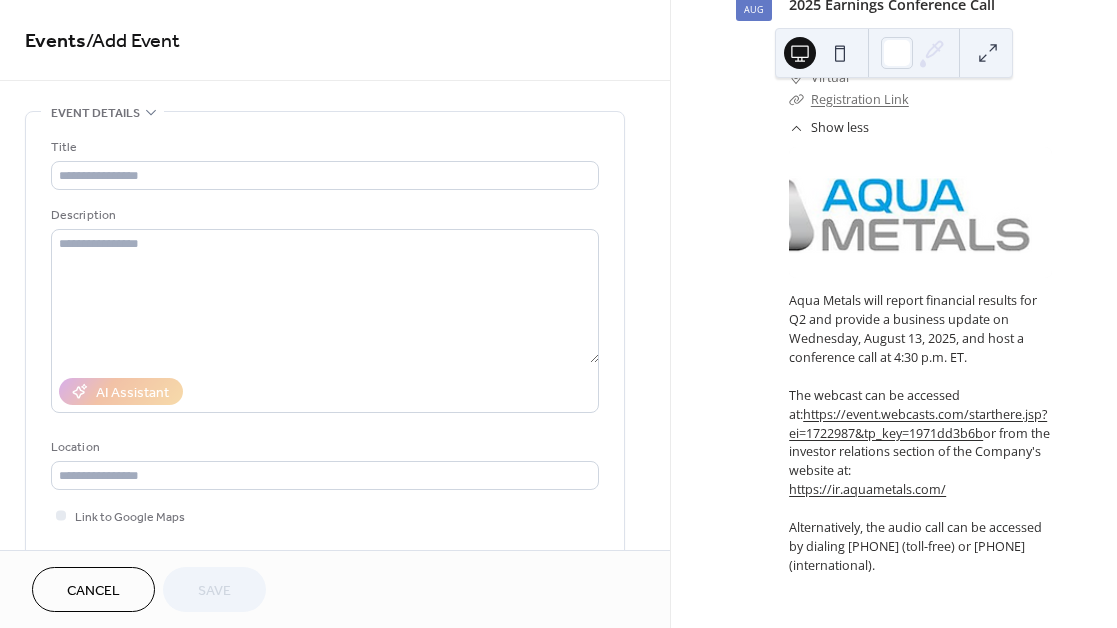 click on "https://ir.aquametals.com/" at bounding box center (867, 489) 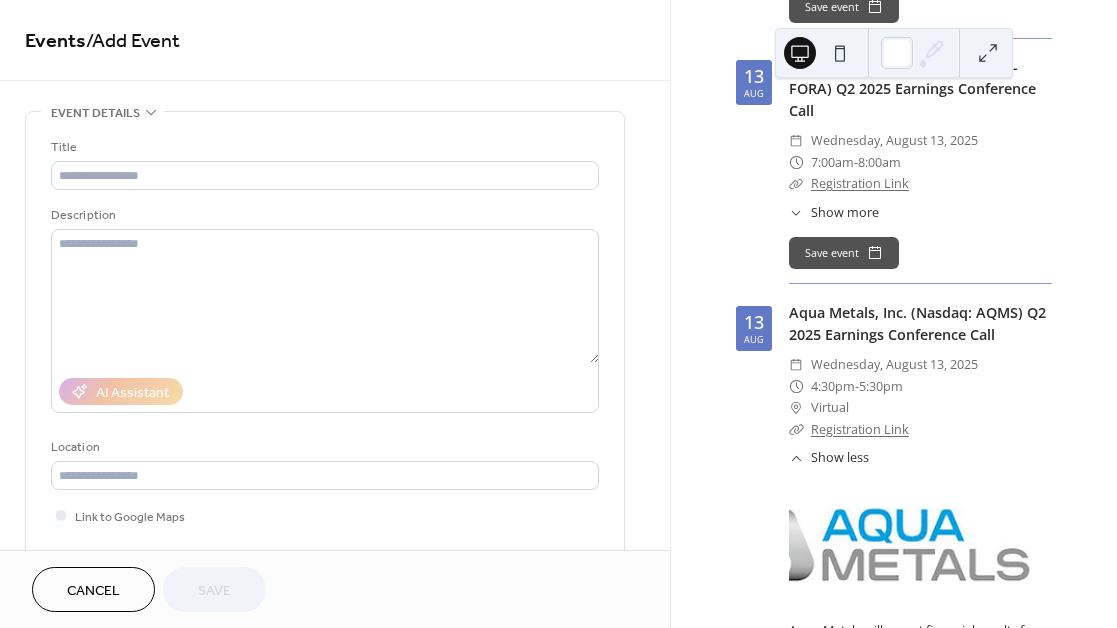 scroll, scrollTop: 2820, scrollLeft: 0, axis: vertical 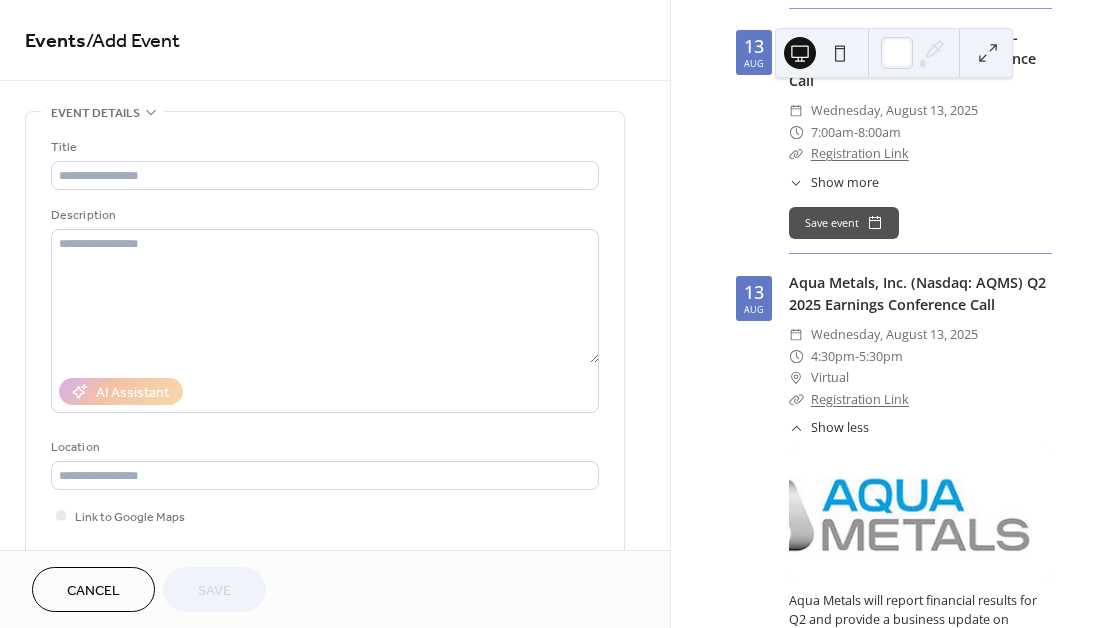 click on "Show less" at bounding box center (840, 428) 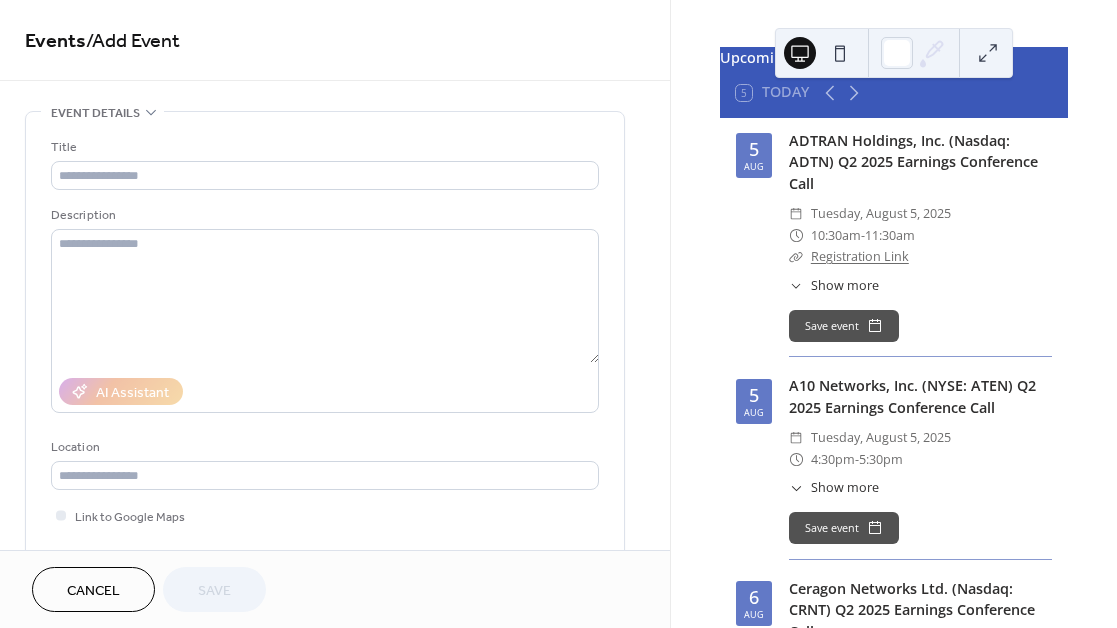 scroll, scrollTop: 0, scrollLeft: 0, axis: both 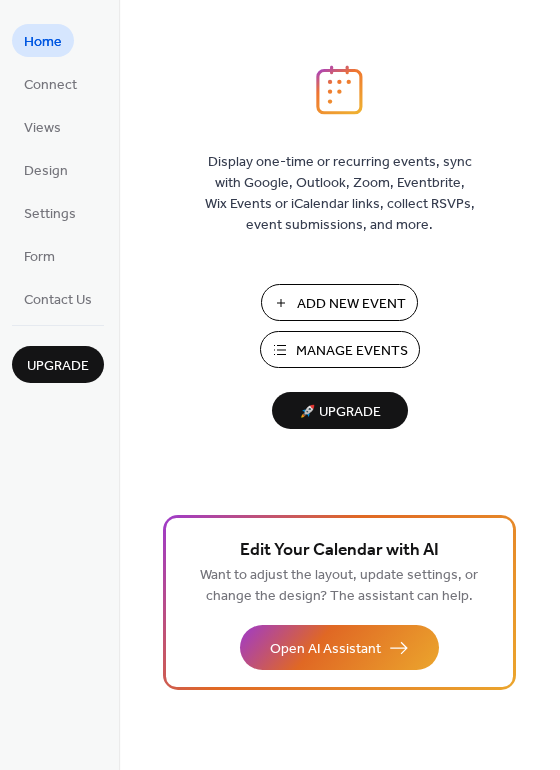 click on "Manage Events" at bounding box center [352, 351] 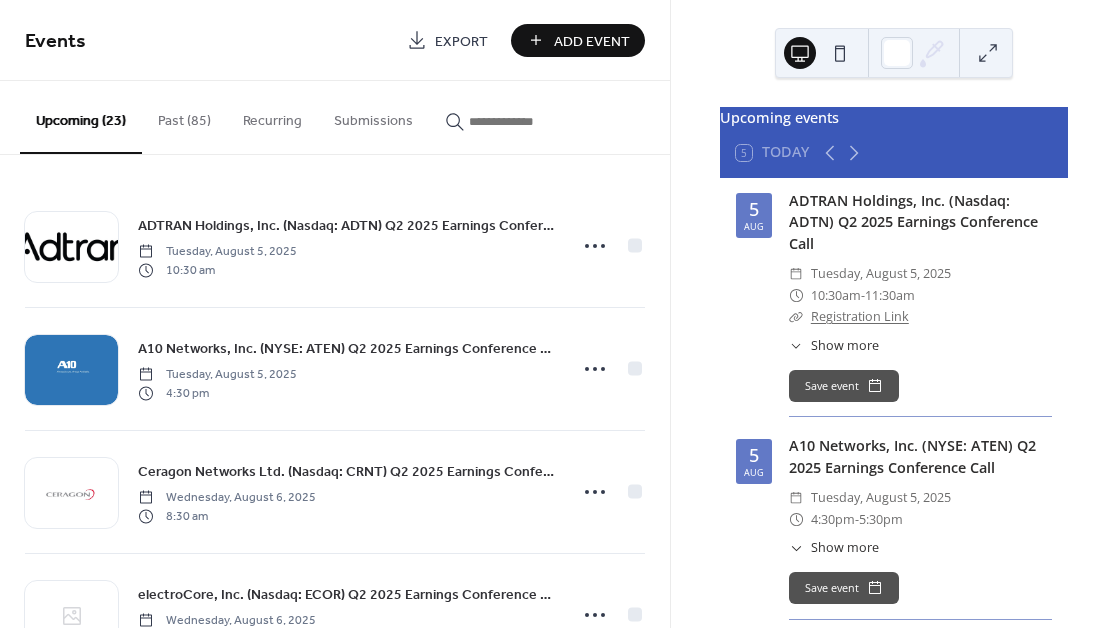 scroll, scrollTop: 0, scrollLeft: 0, axis: both 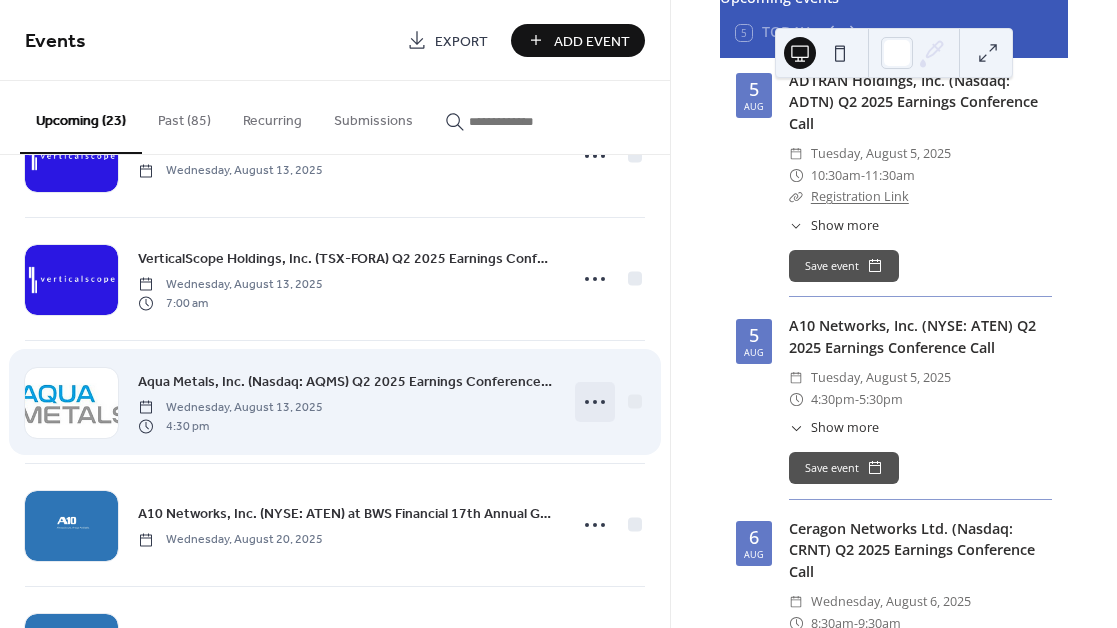click 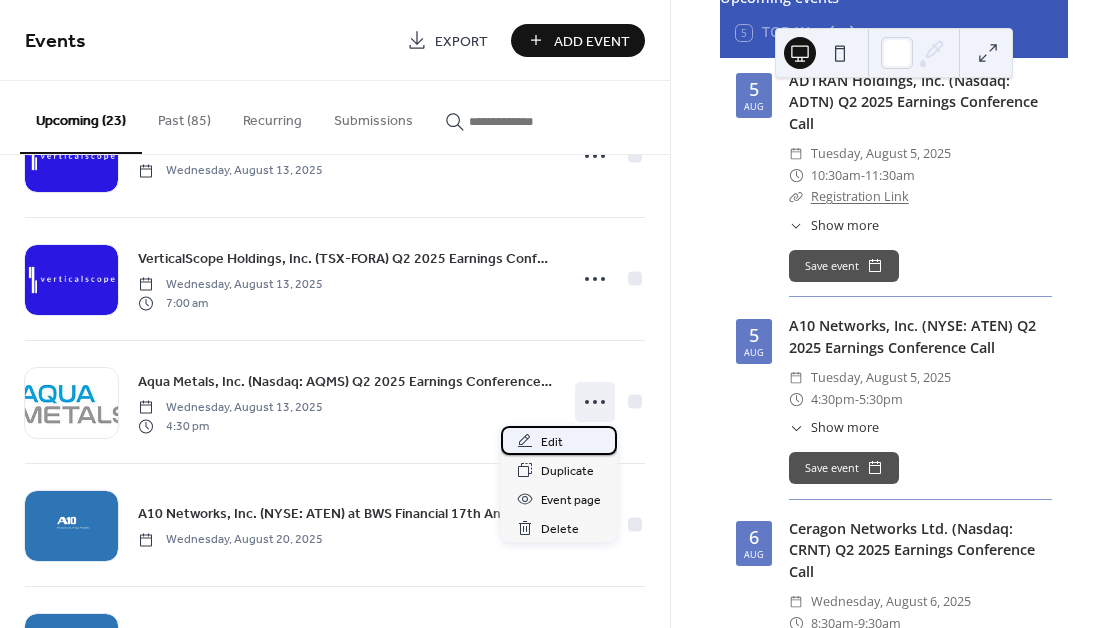 click on "Edit" at bounding box center (552, 442) 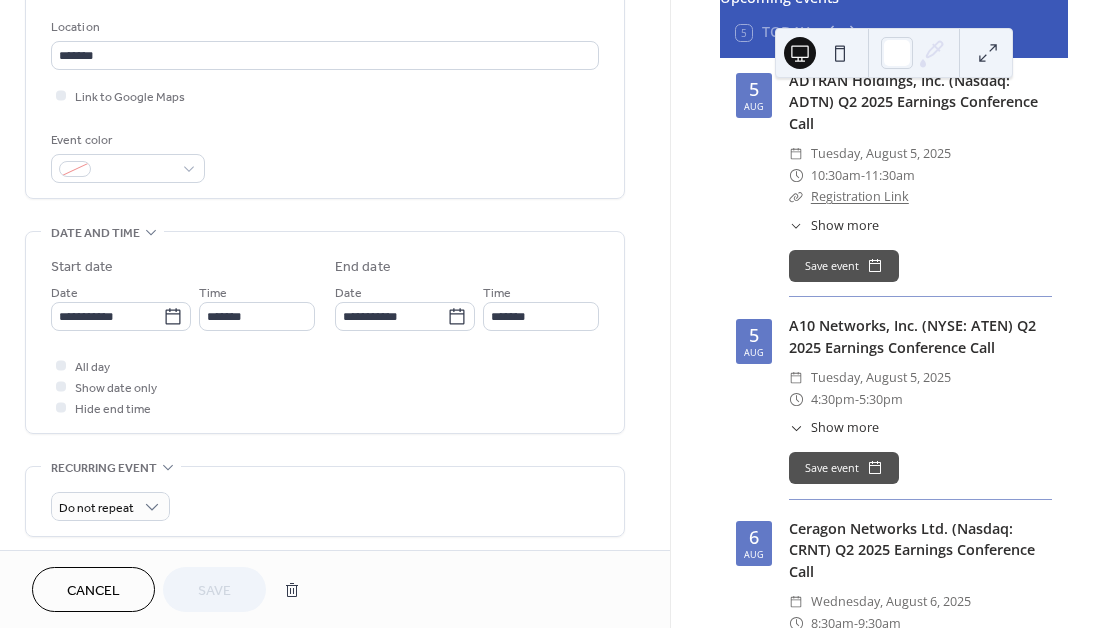 scroll, scrollTop: 600, scrollLeft: 0, axis: vertical 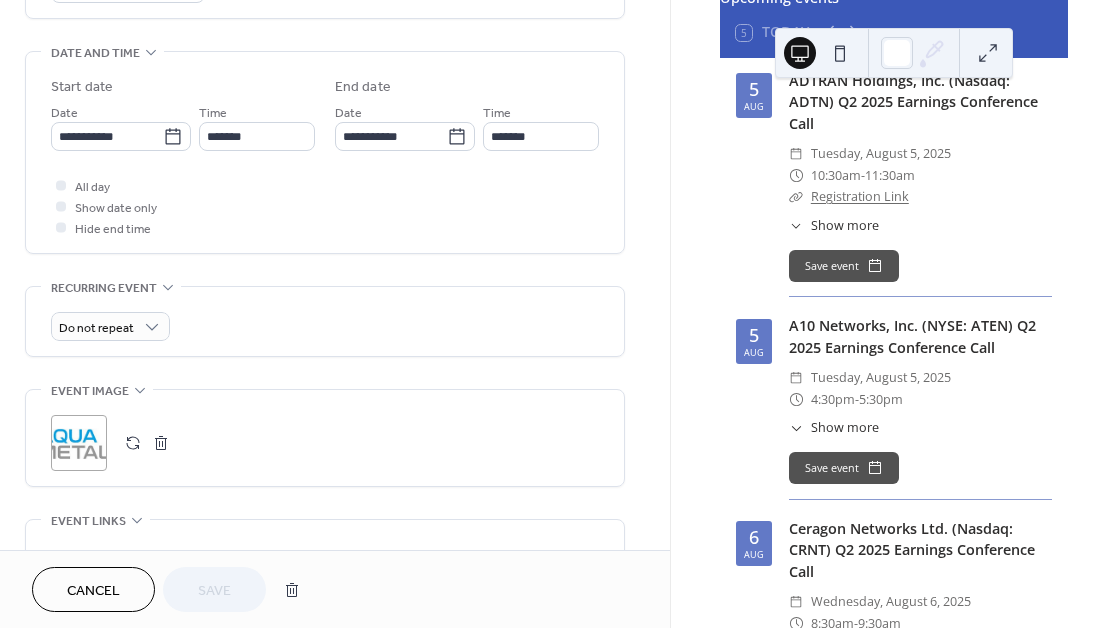 click at bounding box center [161, 443] 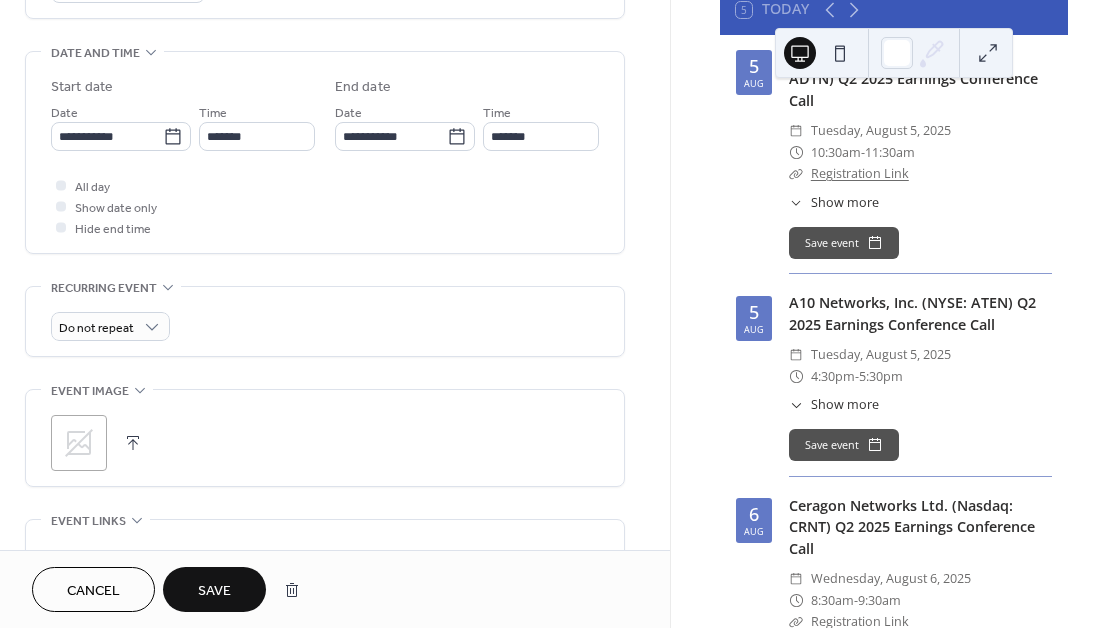 scroll, scrollTop: 150, scrollLeft: 0, axis: vertical 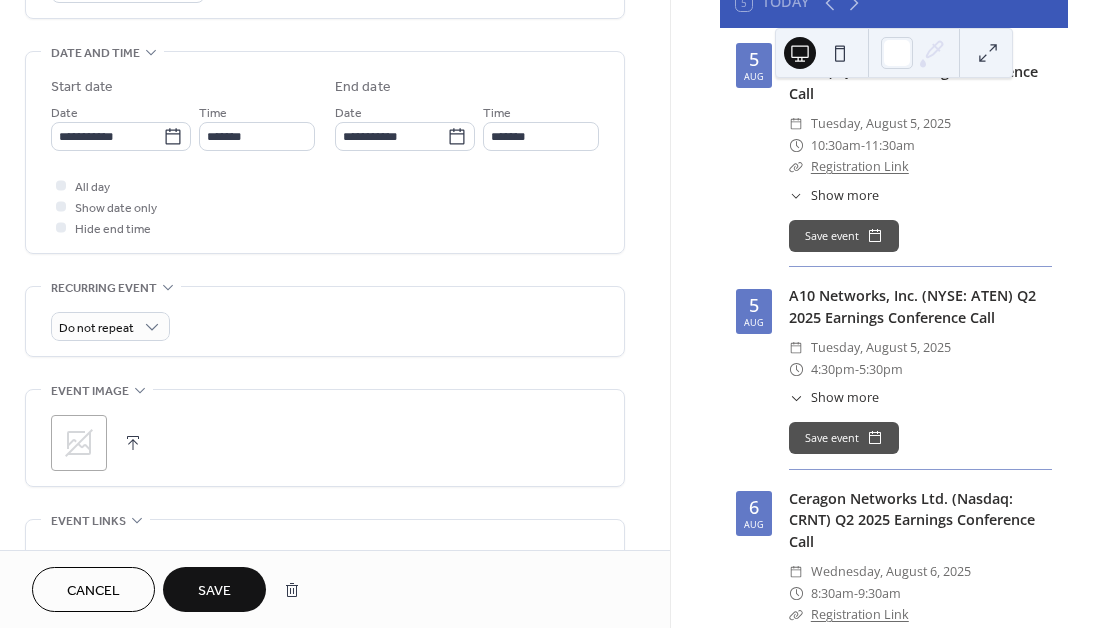click at bounding box center (133, 443) 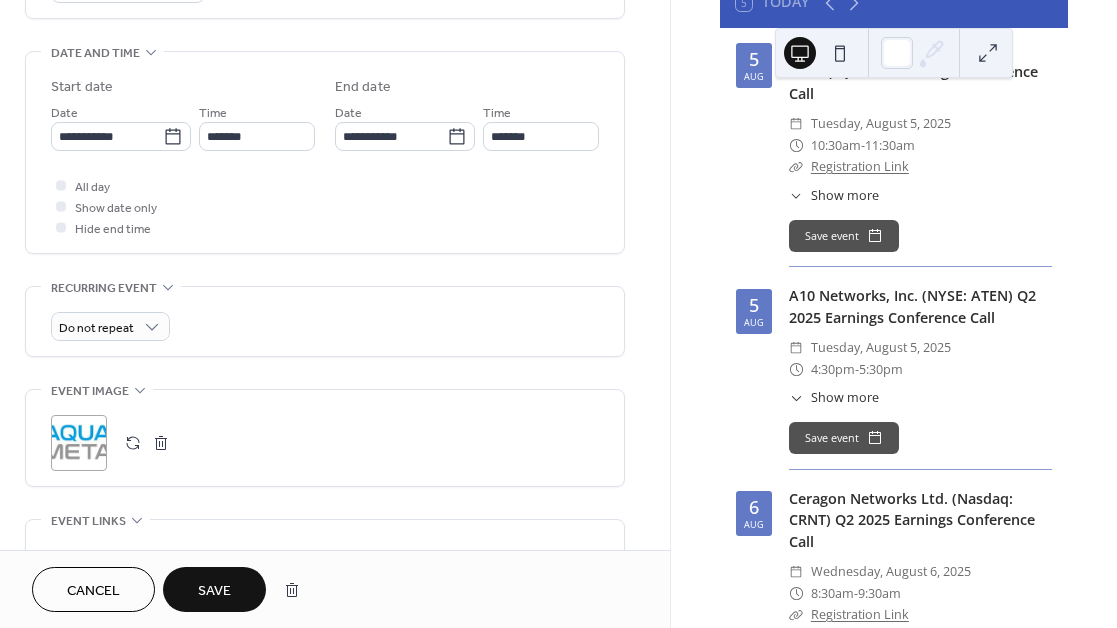click on "Save" at bounding box center [214, 591] 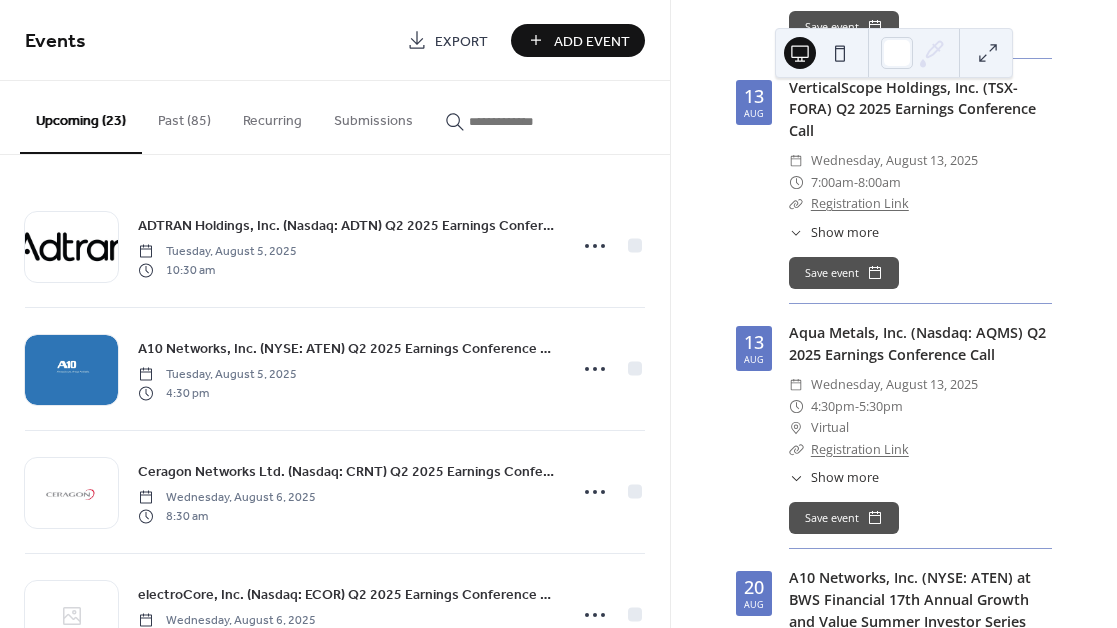 scroll, scrollTop: 2790, scrollLeft: 0, axis: vertical 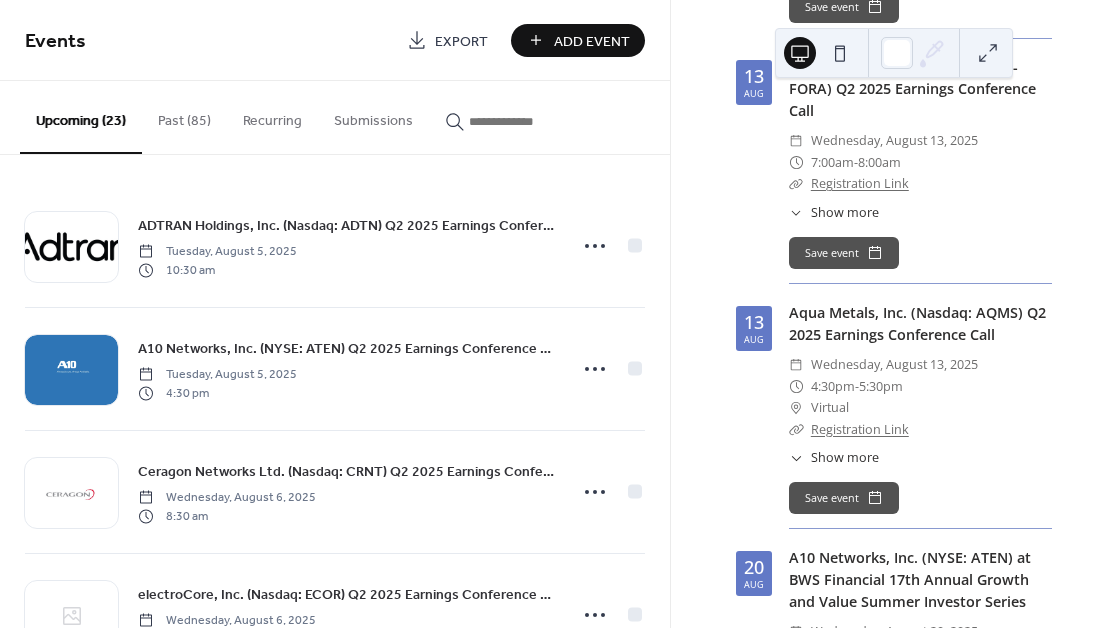 click on "Show more" at bounding box center [845, 458] 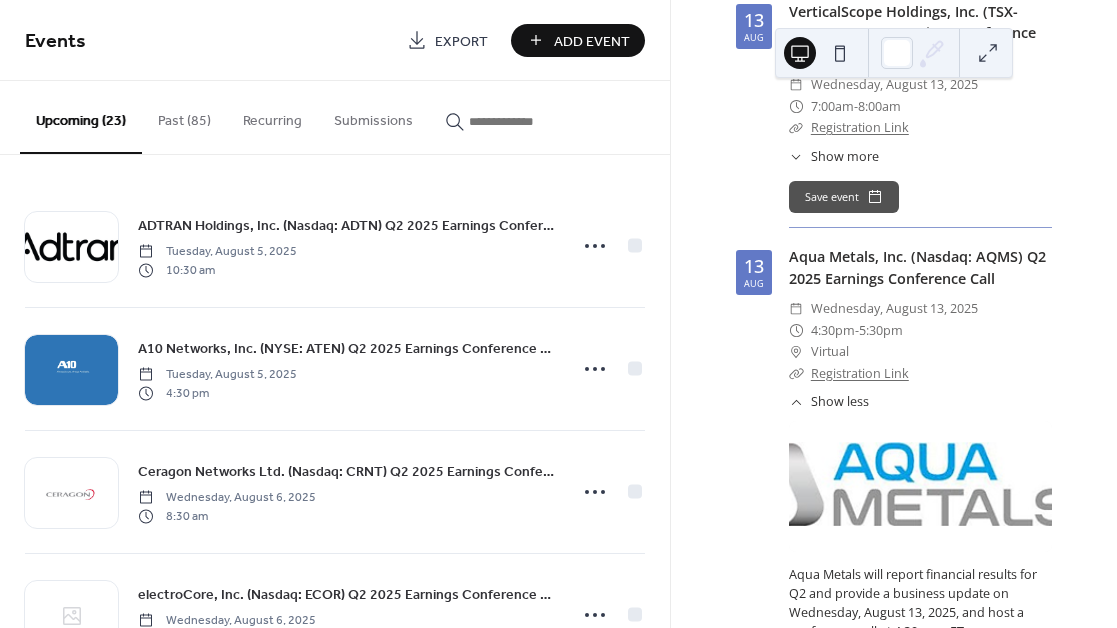 scroll, scrollTop: 2850, scrollLeft: 0, axis: vertical 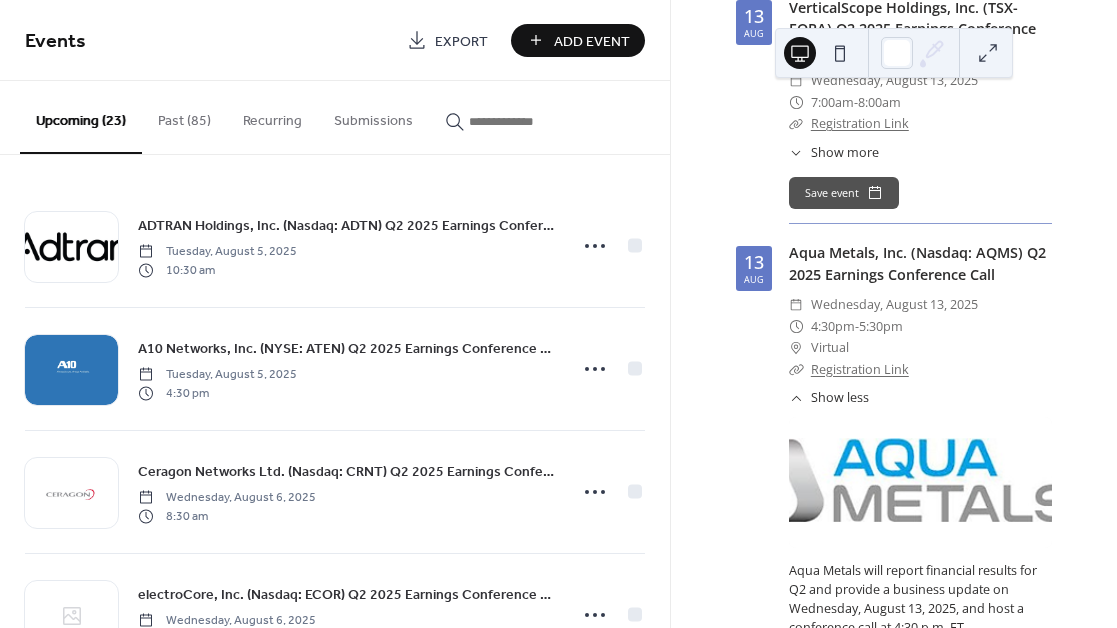 click on "Show more" at bounding box center [845, 153] 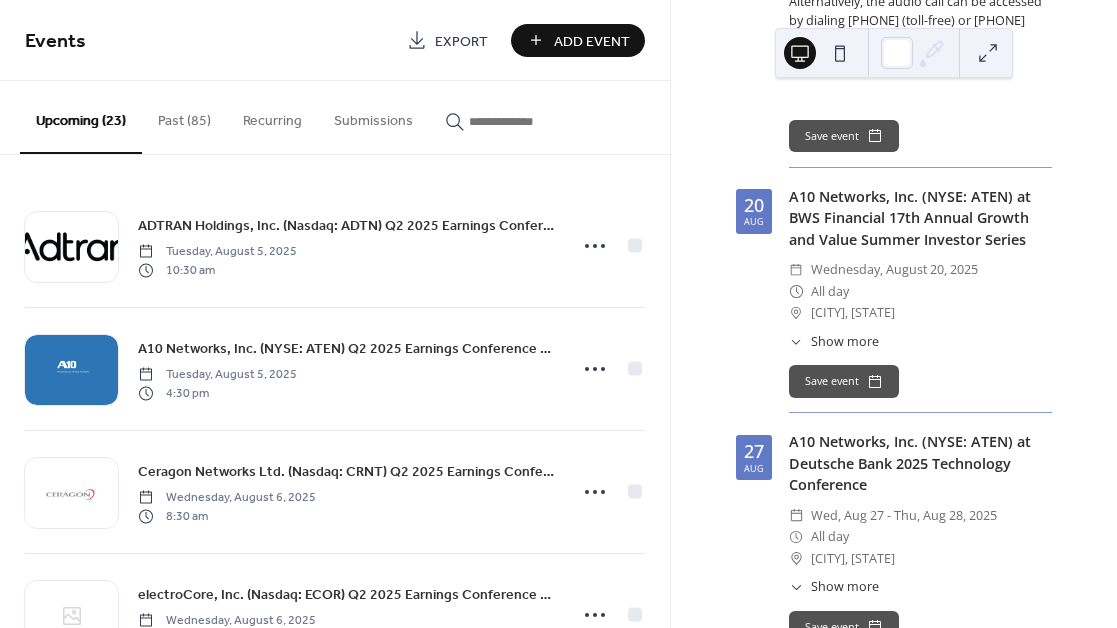 scroll, scrollTop: 4110, scrollLeft: 0, axis: vertical 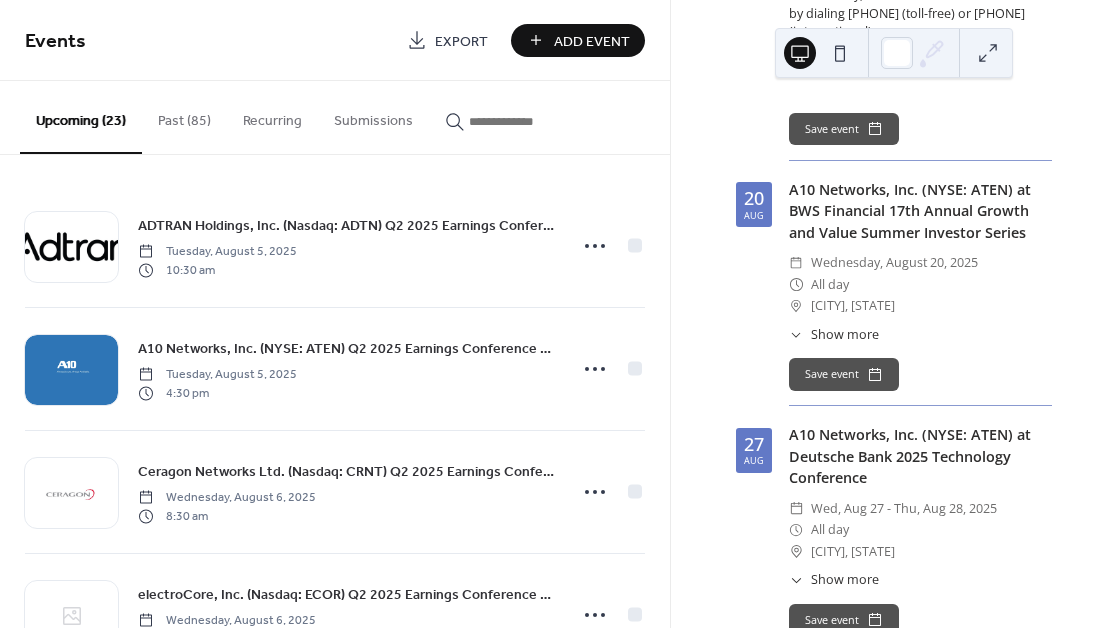 click on "Show more" at bounding box center (845, 335) 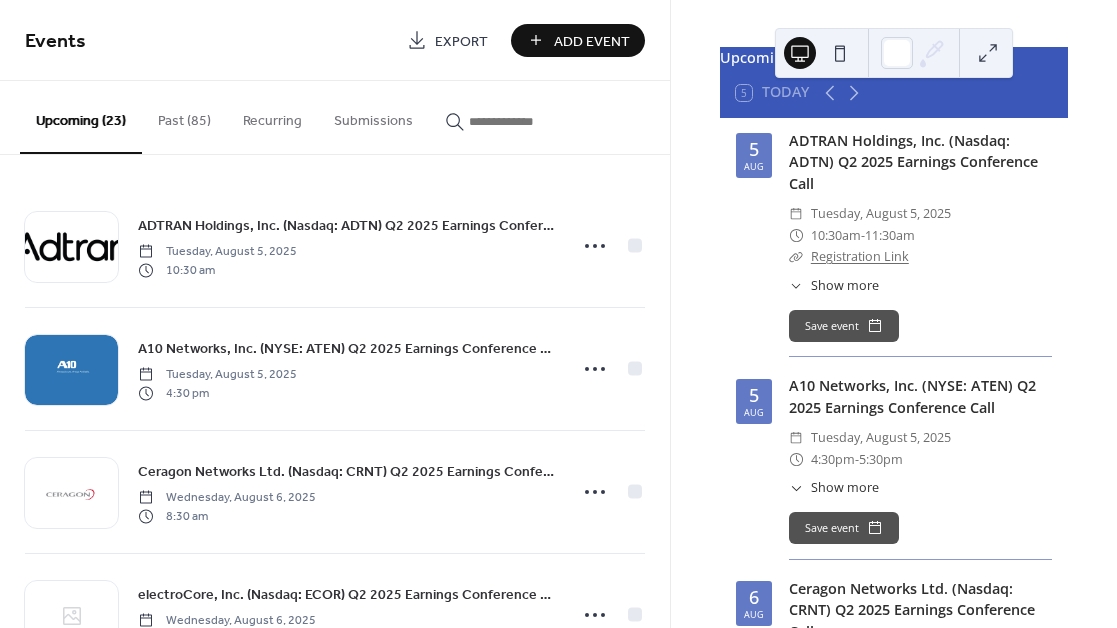 scroll, scrollTop: 30, scrollLeft: 0, axis: vertical 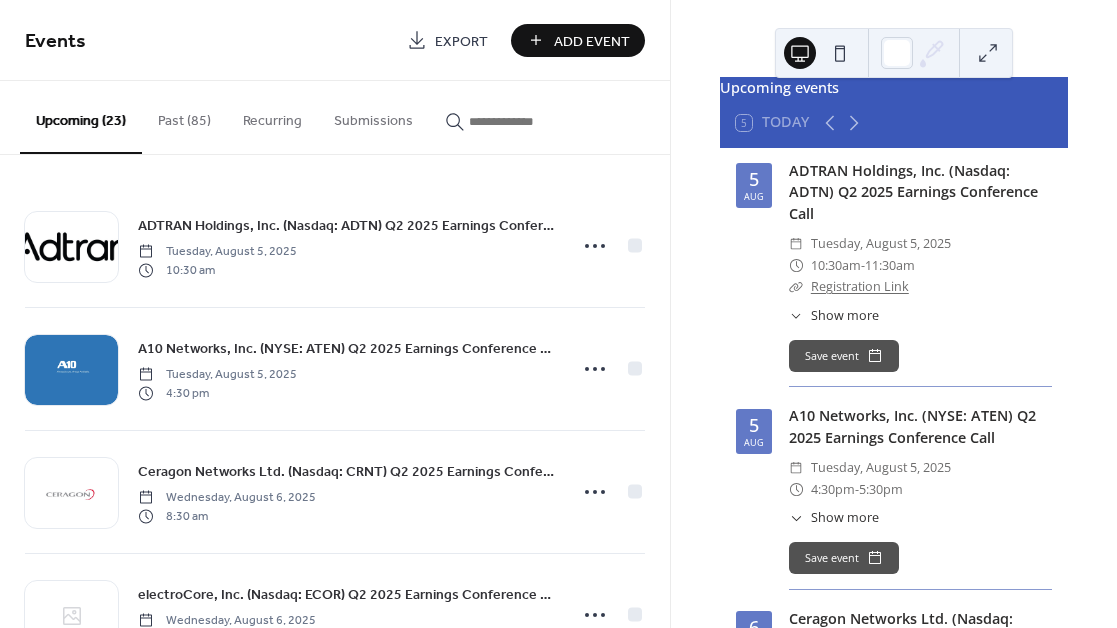 click on "Show more" at bounding box center [845, 316] 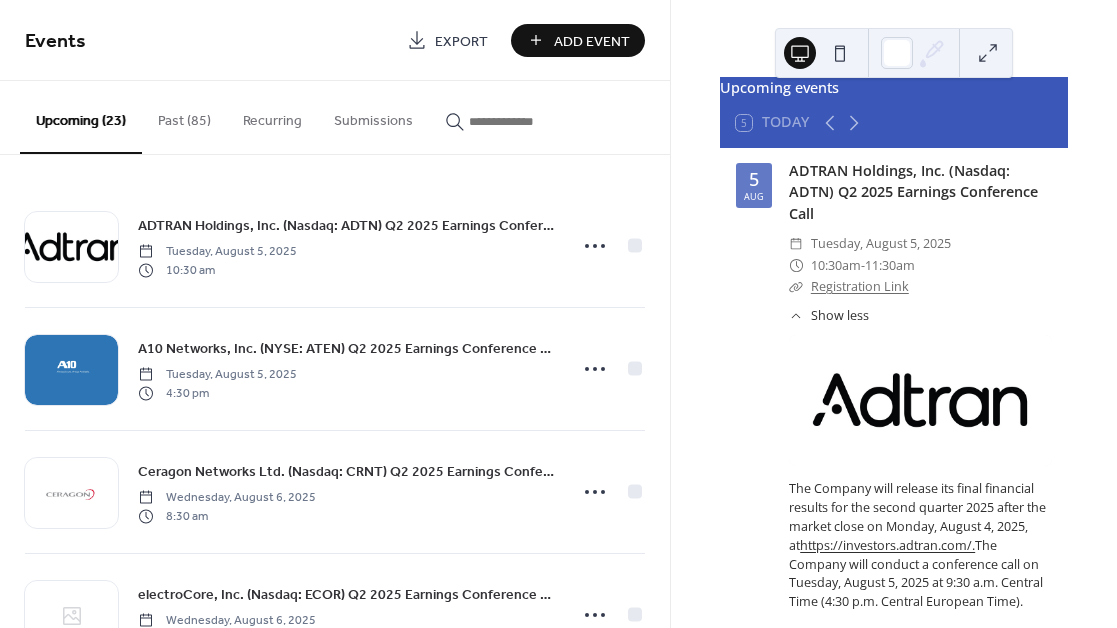 click on "Add Event" at bounding box center (592, 41) 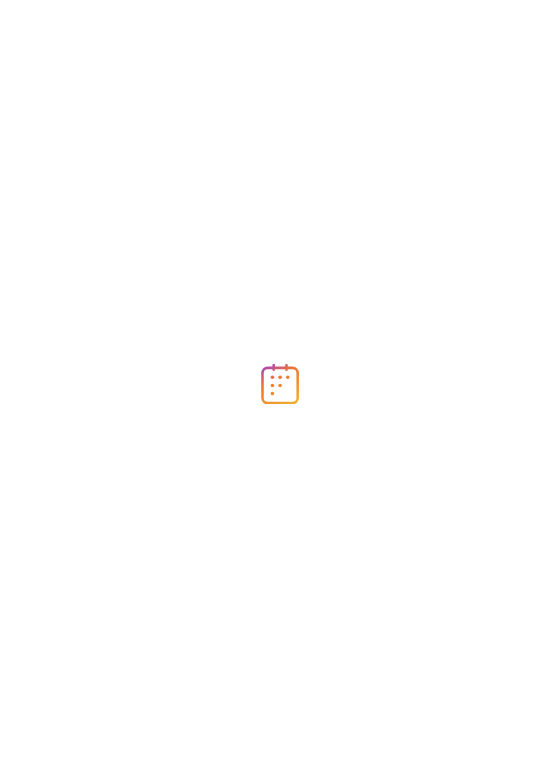 scroll, scrollTop: 0, scrollLeft: 0, axis: both 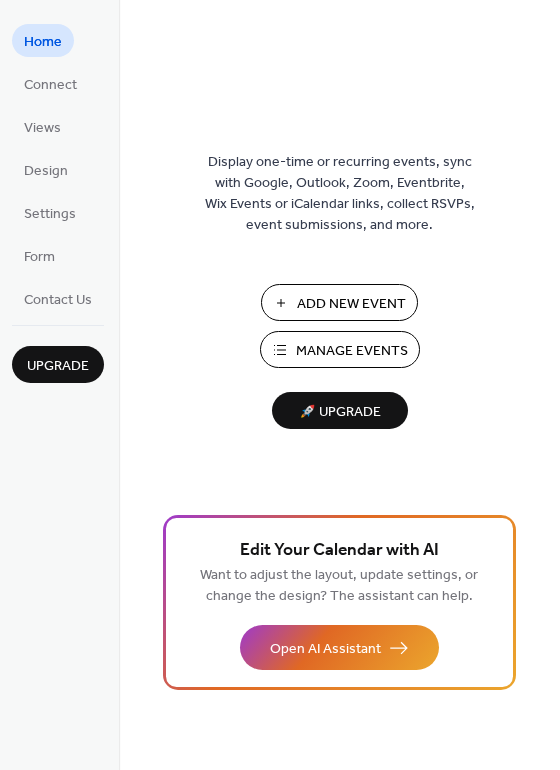 click on "Manage Events" at bounding box center [352, 351] 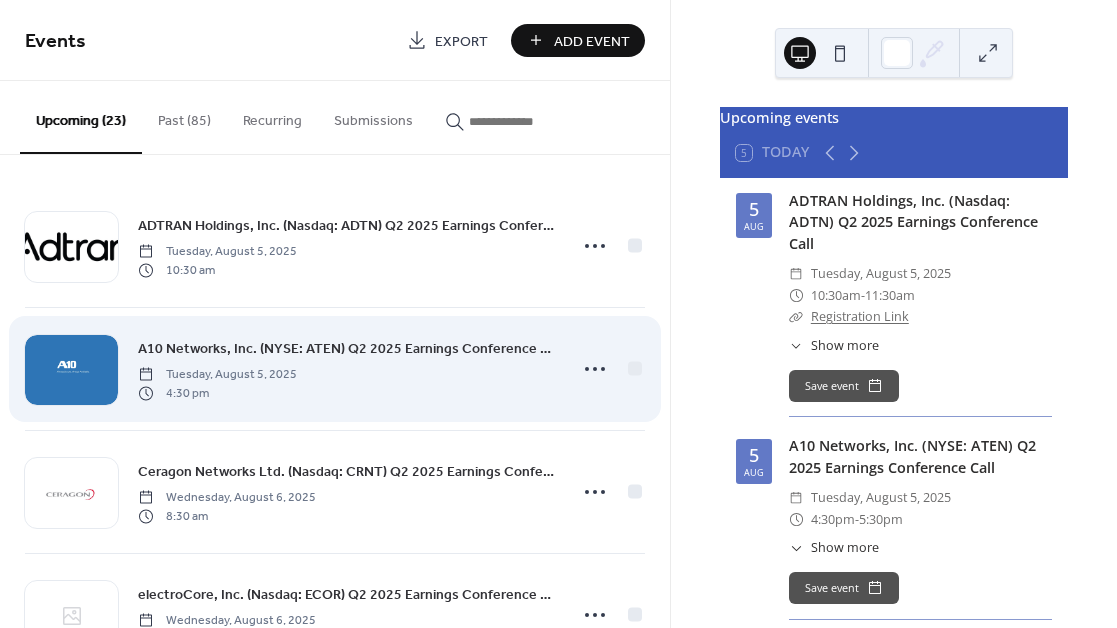 scroll, scrollTop: 0, scrollLeft: 0, axis: both 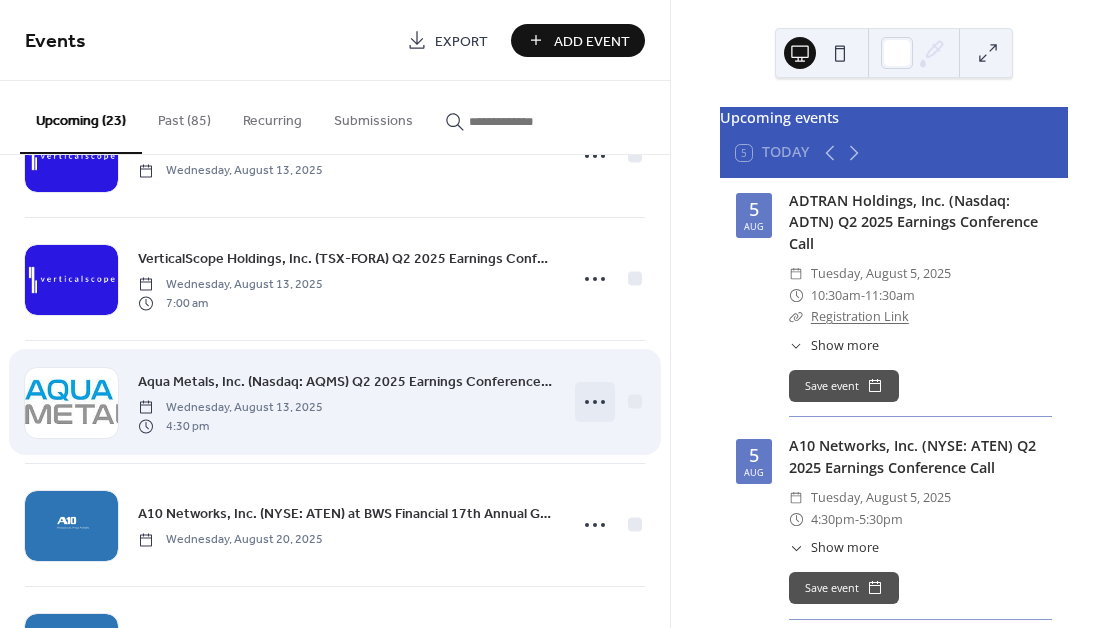 click 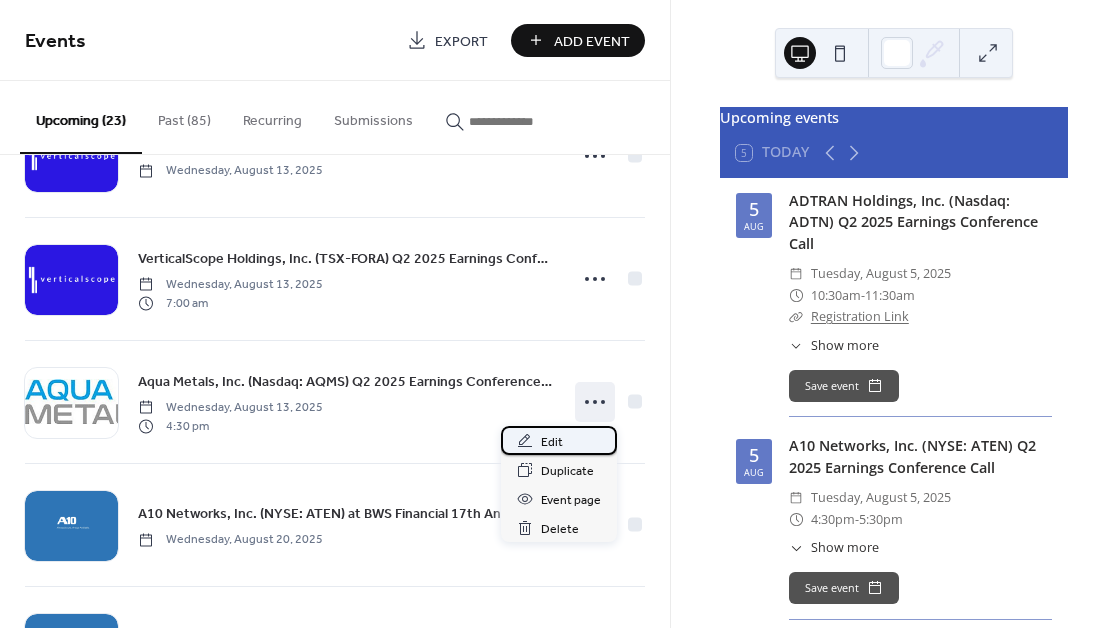 click on "Edit" at bounding box center [552, 442] 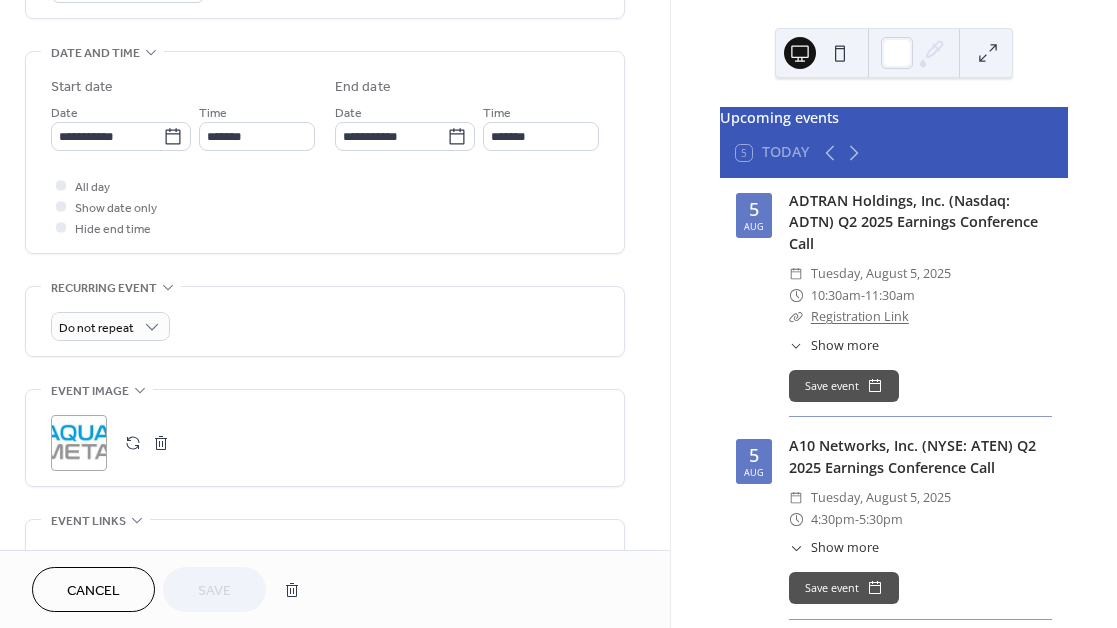 scroll, scrollTop: 660, scrollLeft: 0, axis: vertical 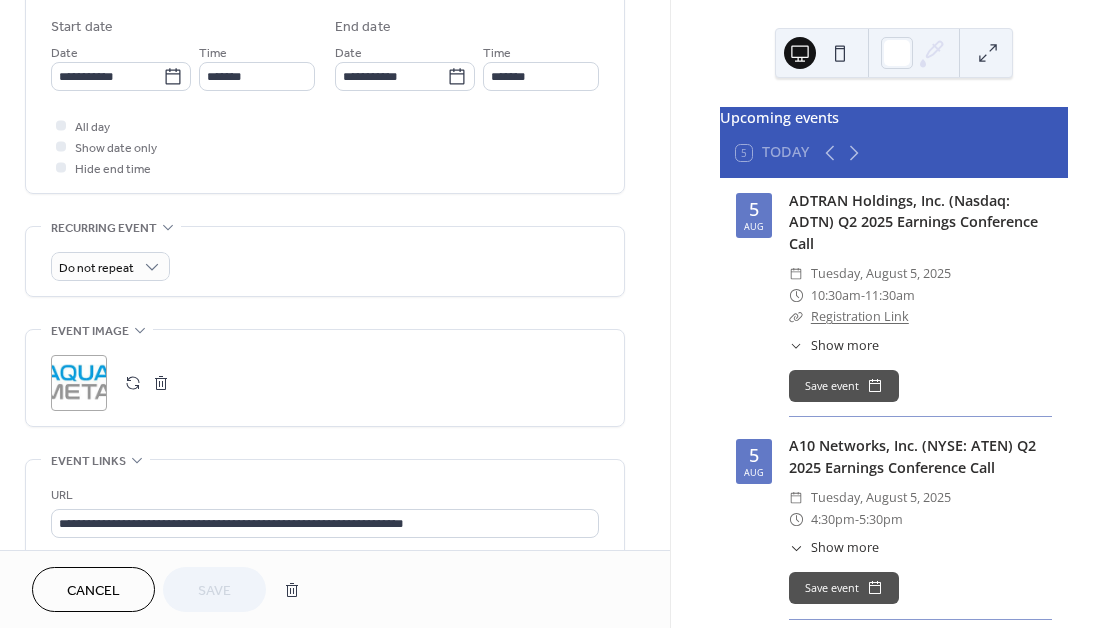 click at bounding box center [161, 383] 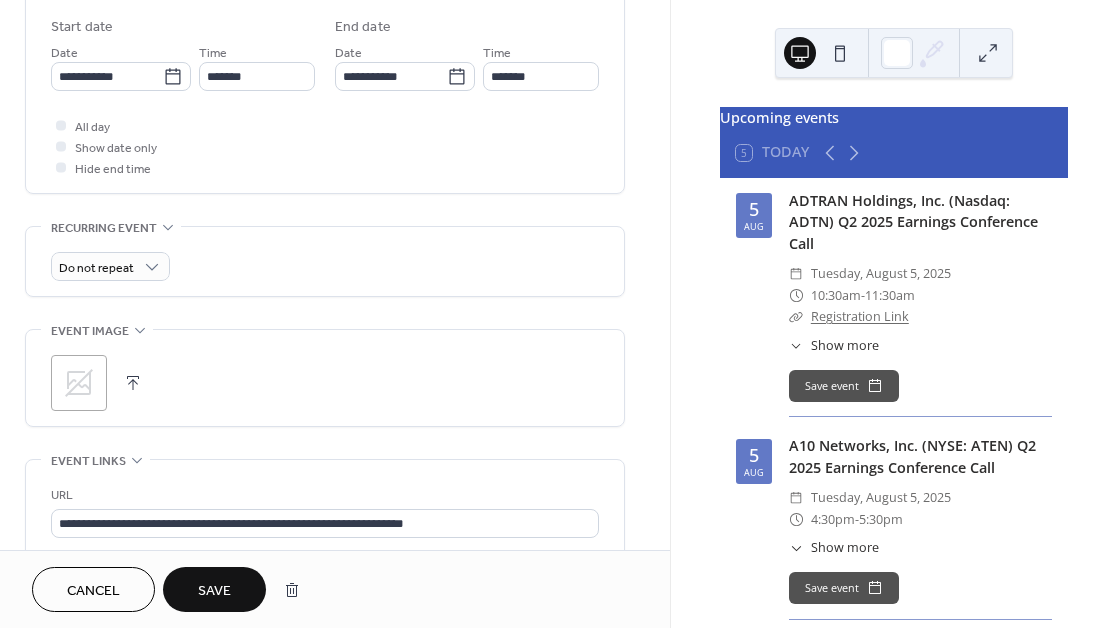 click at bounding box center (133, 383) 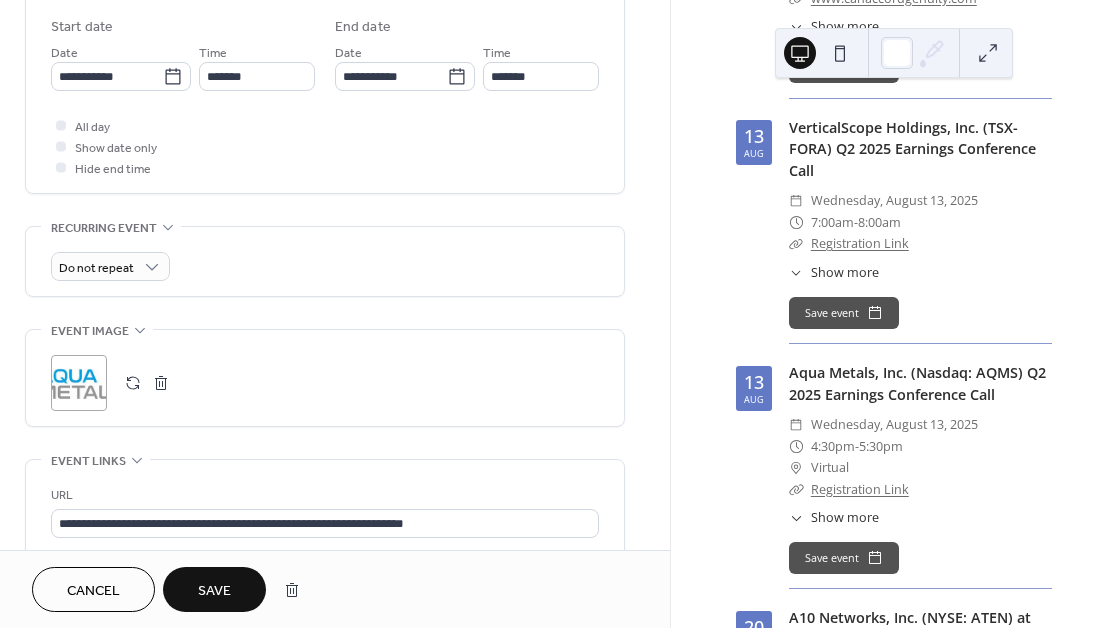 scroll, scrollTop: 2790, scrollLeft: 0, axis: vertical 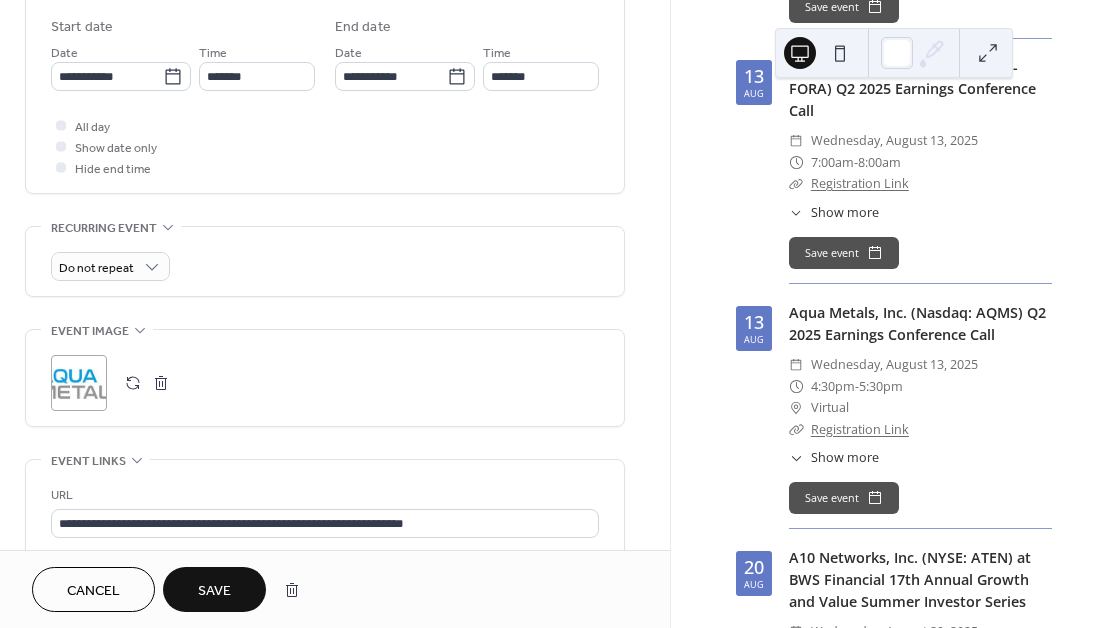 click on "Show more" at bounding box center (845, 458) 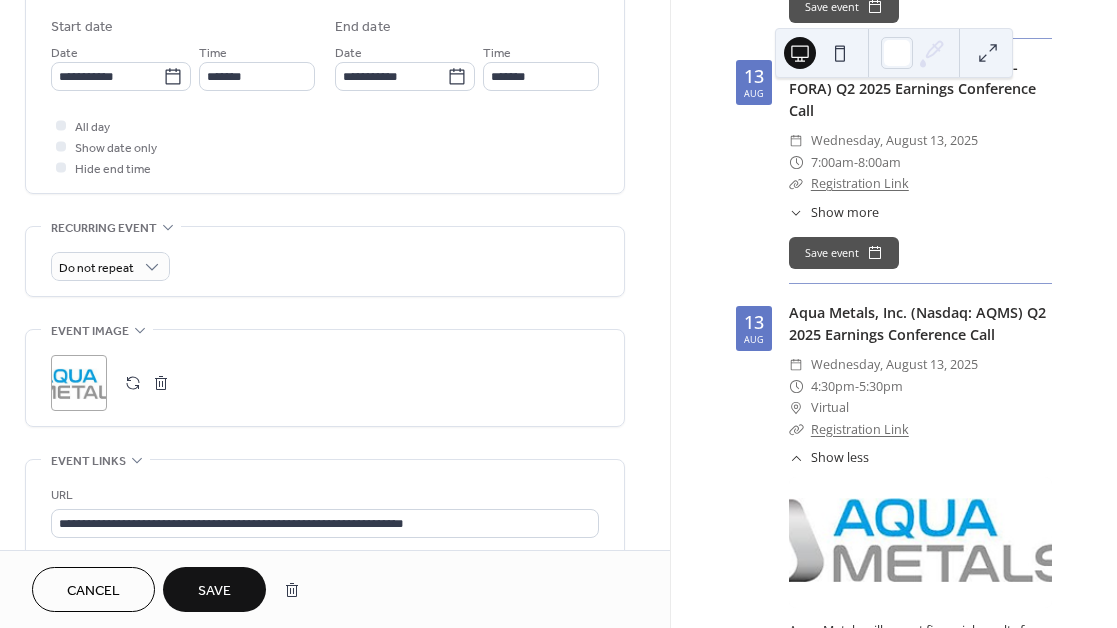 click at bounding box center (161, 383) 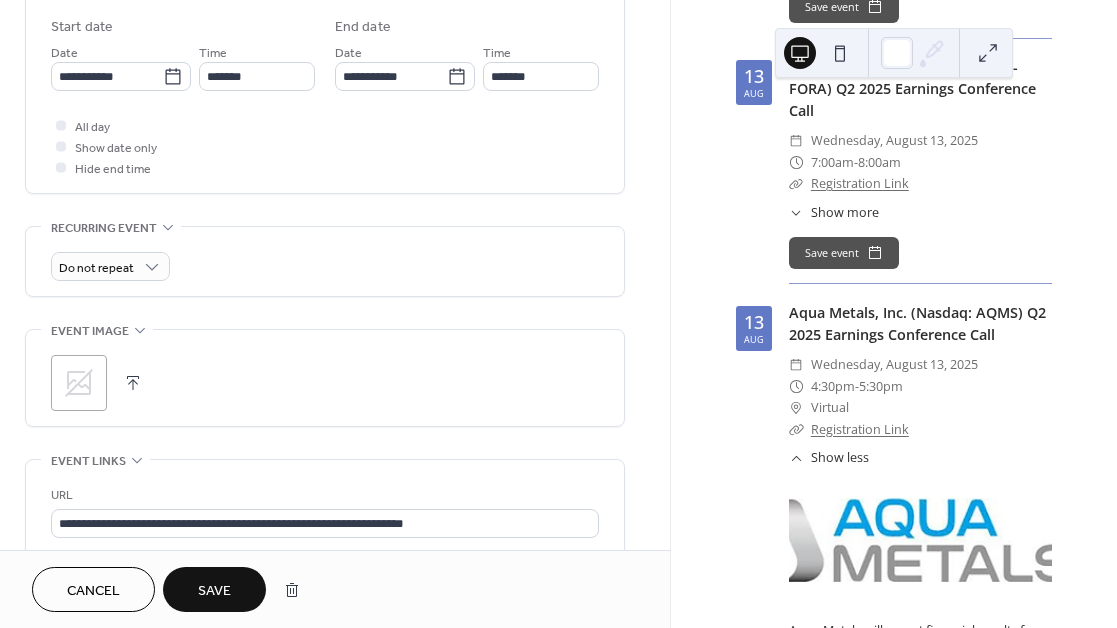 click at bounding box center [133, 383] 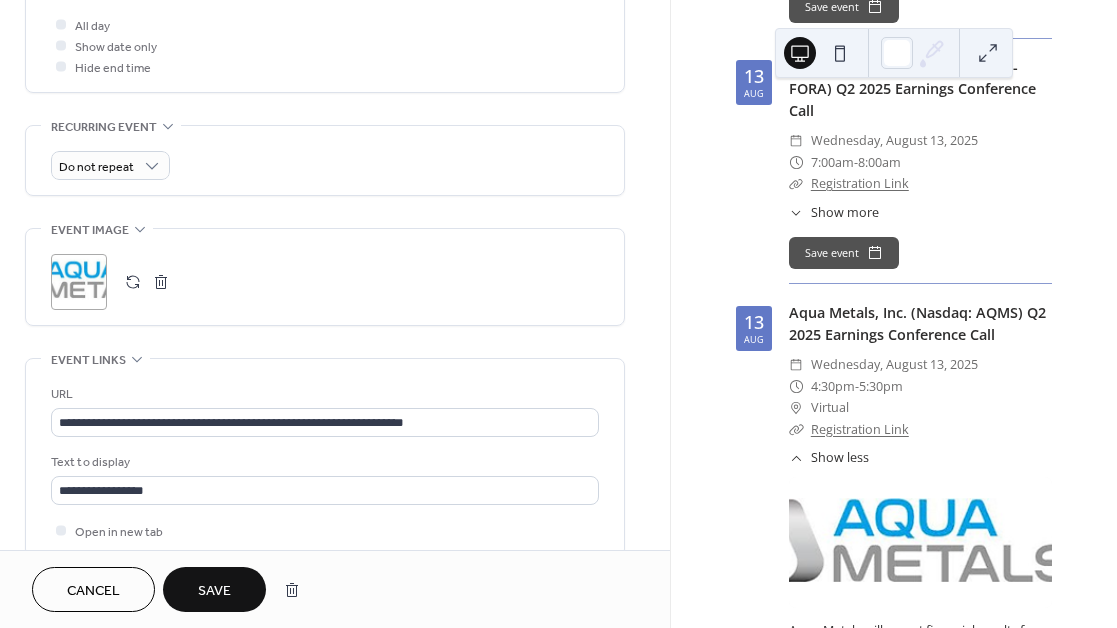 scroll, scrollTop: 780, scrollLeft: 0, axis: vertical 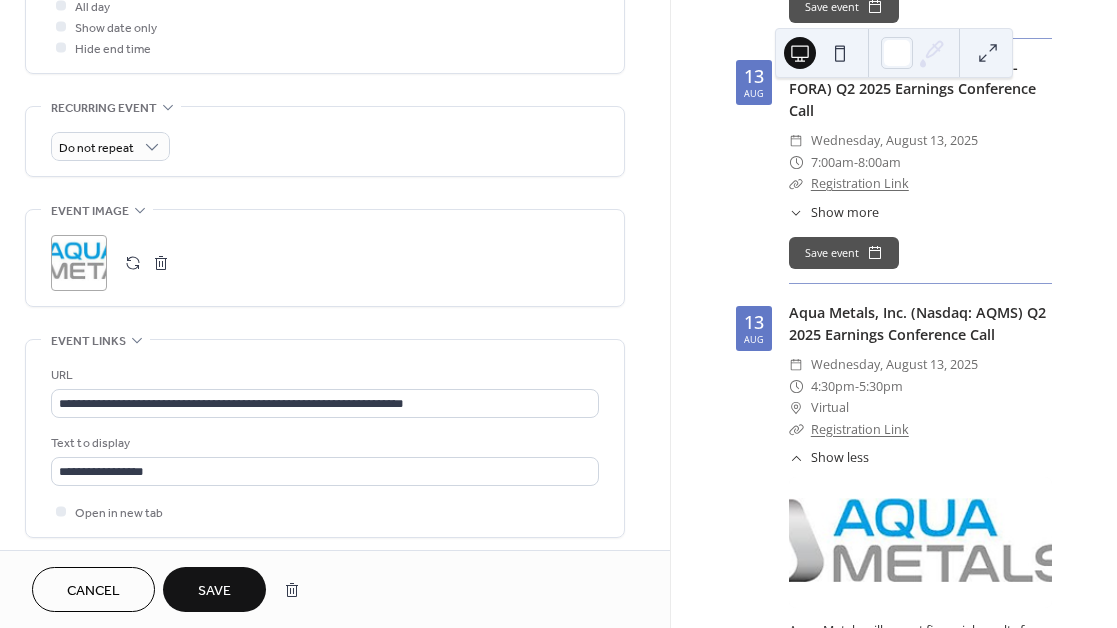 click on "Show less" at bounding box center [840, 458] 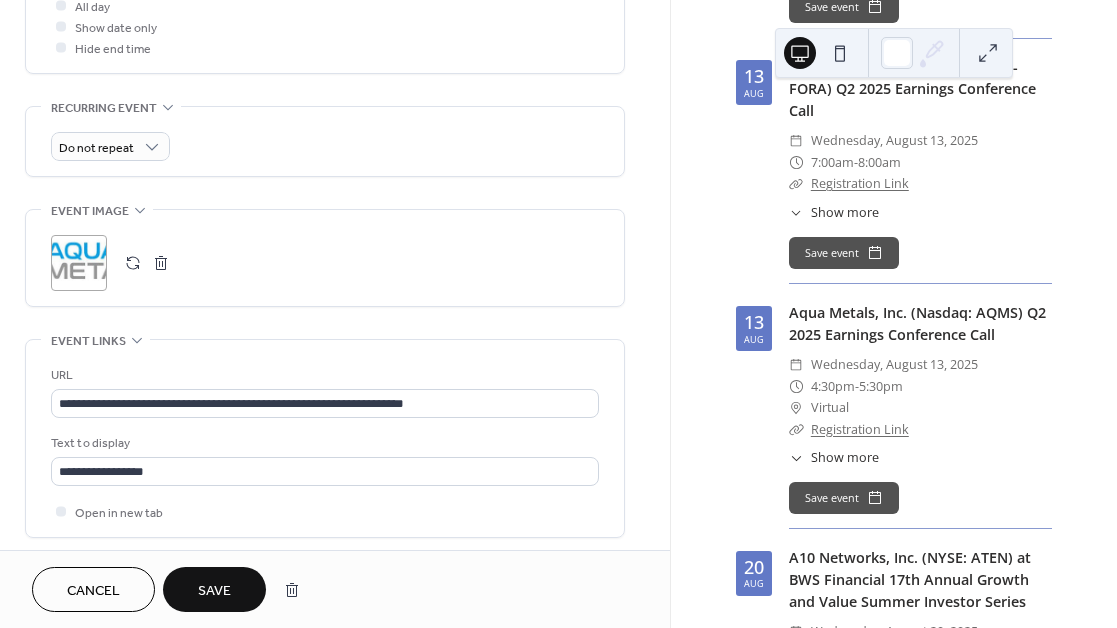 click on "Show more" at bounding box center [845, 458] 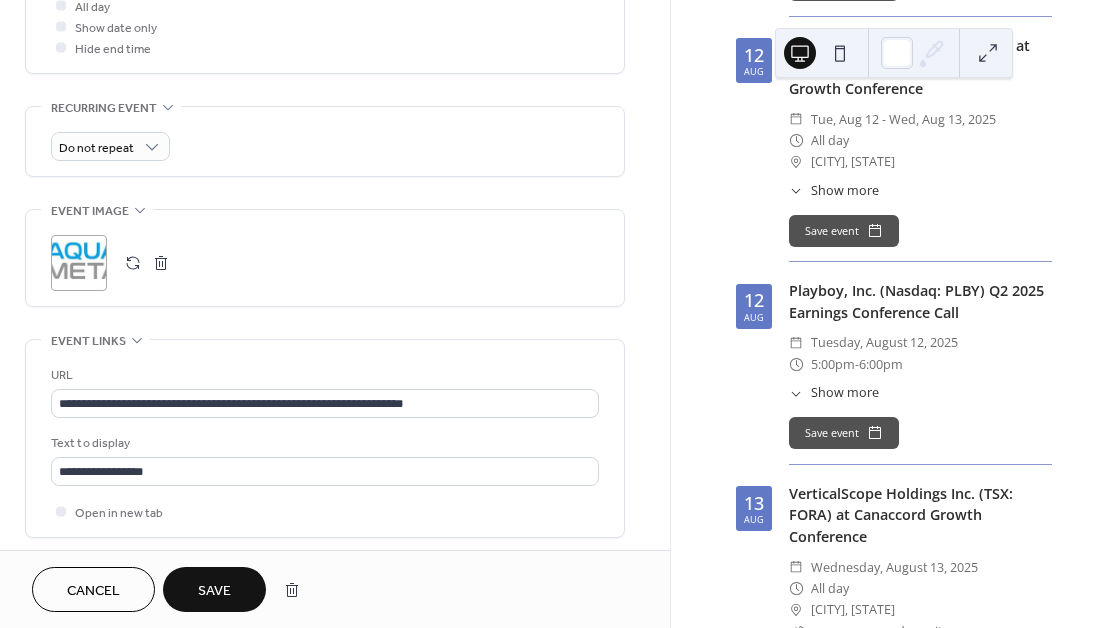 scroll, scrollTop: 2070, scrollLeft: 0, axis: vertical 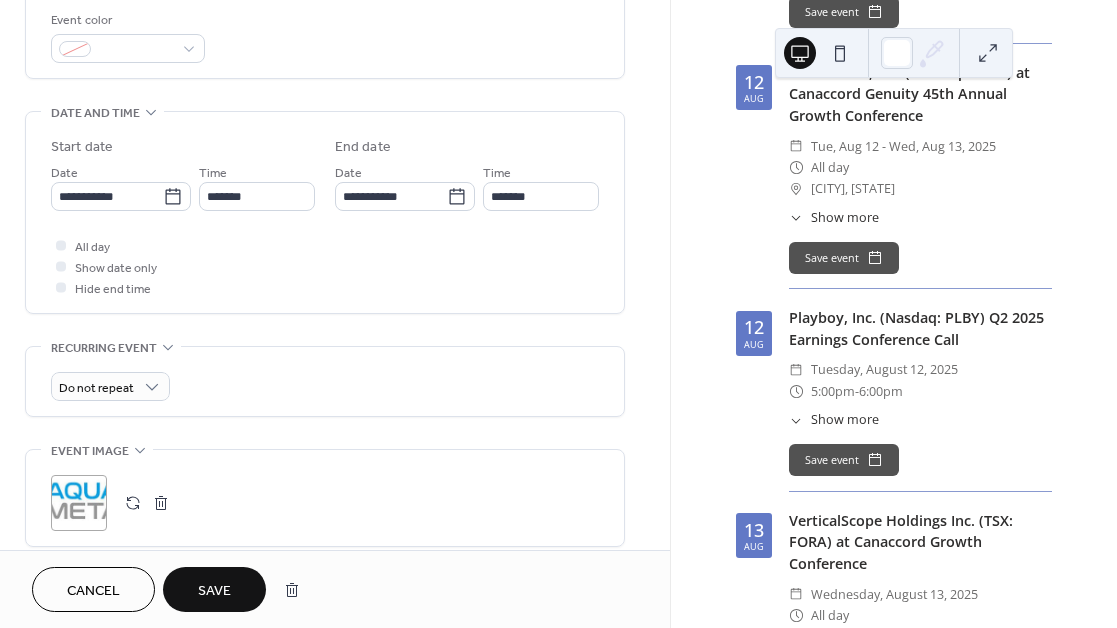 click on "Save" at bounding box center [214, 591] 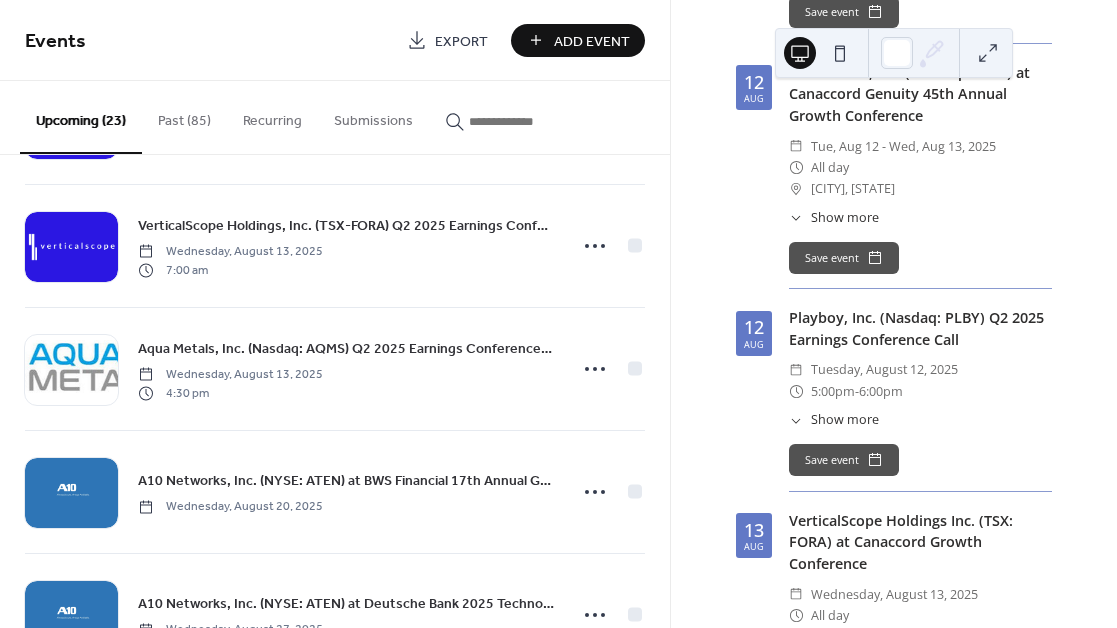 scroll, scrollTop: 1380, scrollLeft: 0, axis: vertical 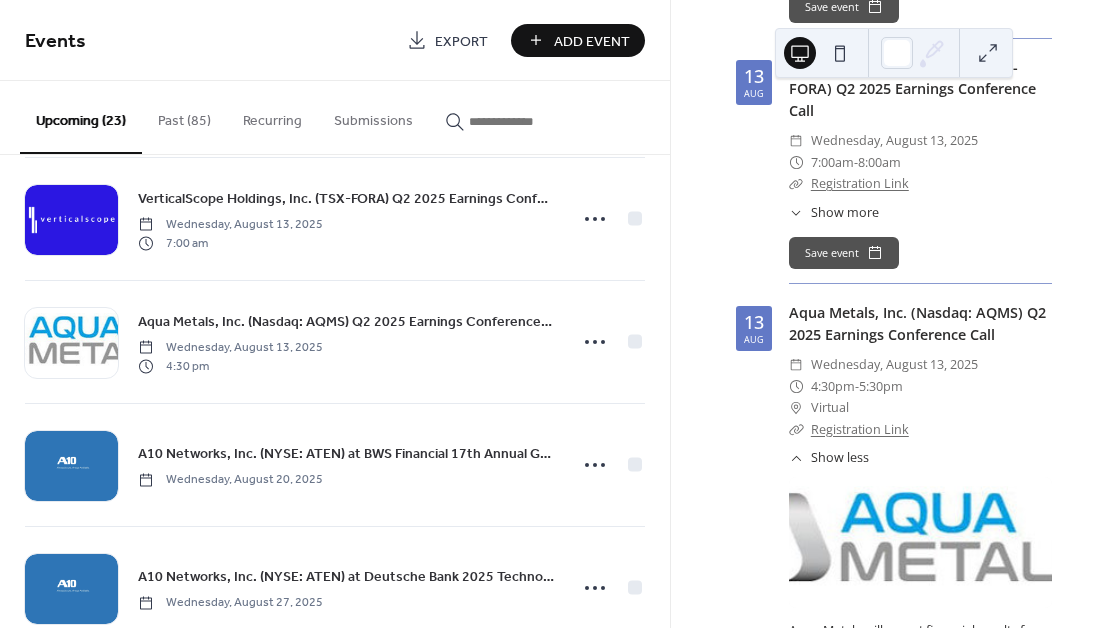 click on "Aqua Metals, Inc. (Nasdaq: AQMS) Q2 2025 Earnings Conference Call ​ Wednesday, August 13, 2025 ​ 4:30pm - 5:30pm ​ Virtual ​ Registration Link ​ Show less Aqua Metals will report financial results for Q2 and provide a business update on Wednesday, August 13, 2025, and host a conference call at 4:30 p.m. ET. The webcast can be accessed at:  https://event.webcasts.com/starthere.jsp?ei=1722987&tp_key=1971dd3b6b  or from the investor relations section of the Company's website at: https://ir.aquametals.com/ Alternatively, the audio call can be accessed by dialing 877-407-9708 (toll-free) or 201-689-8259 (international). Save event" at bounding box center (920, 663) 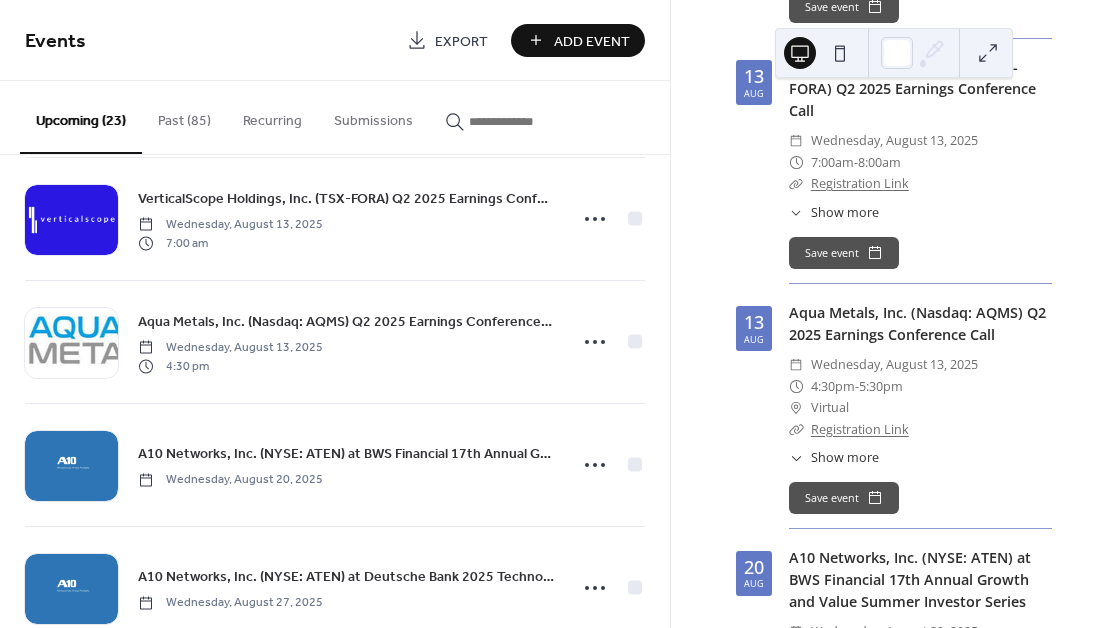 click on "Show more" at bounding box center (845, 458) 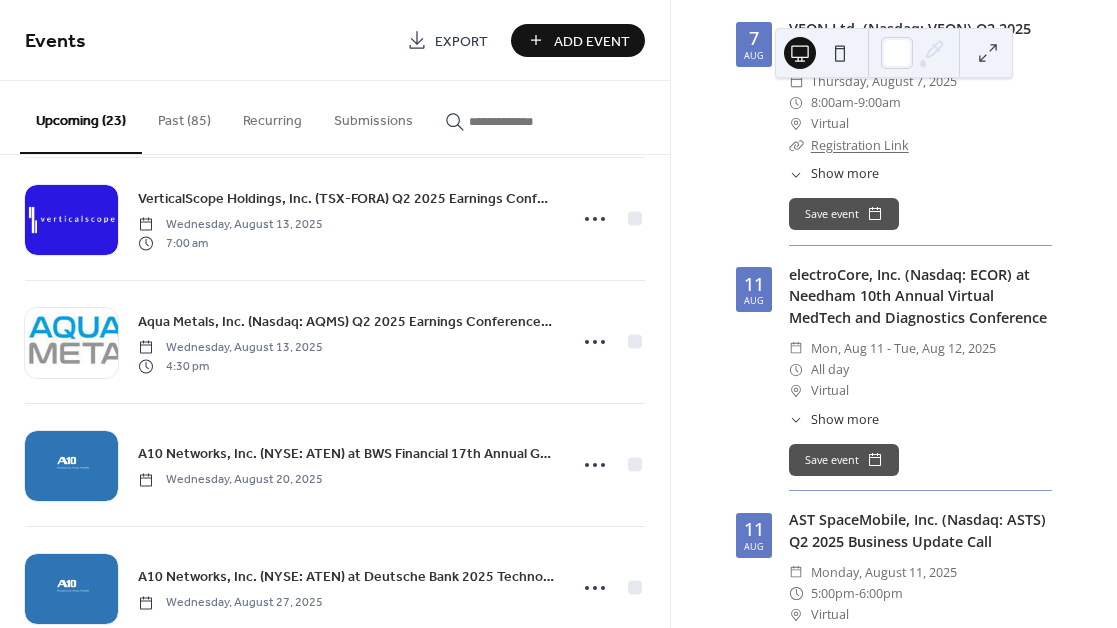 scroll, scrollTop: 1020, scrollLeft: 0, axis: vertical 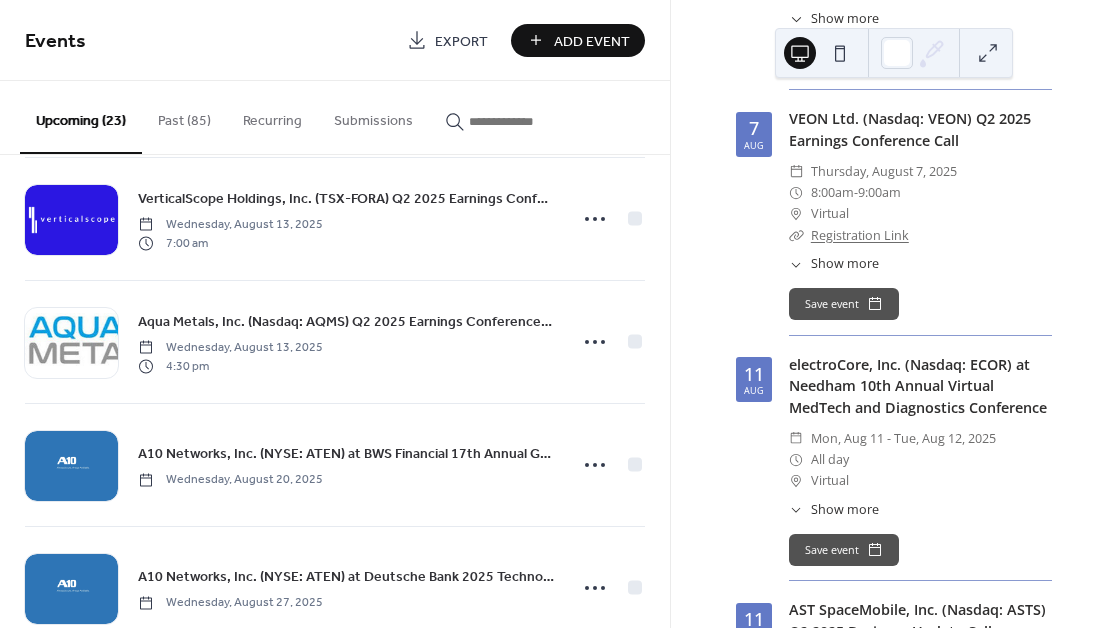 click on "Add Event" at bounding box center (592, 41) 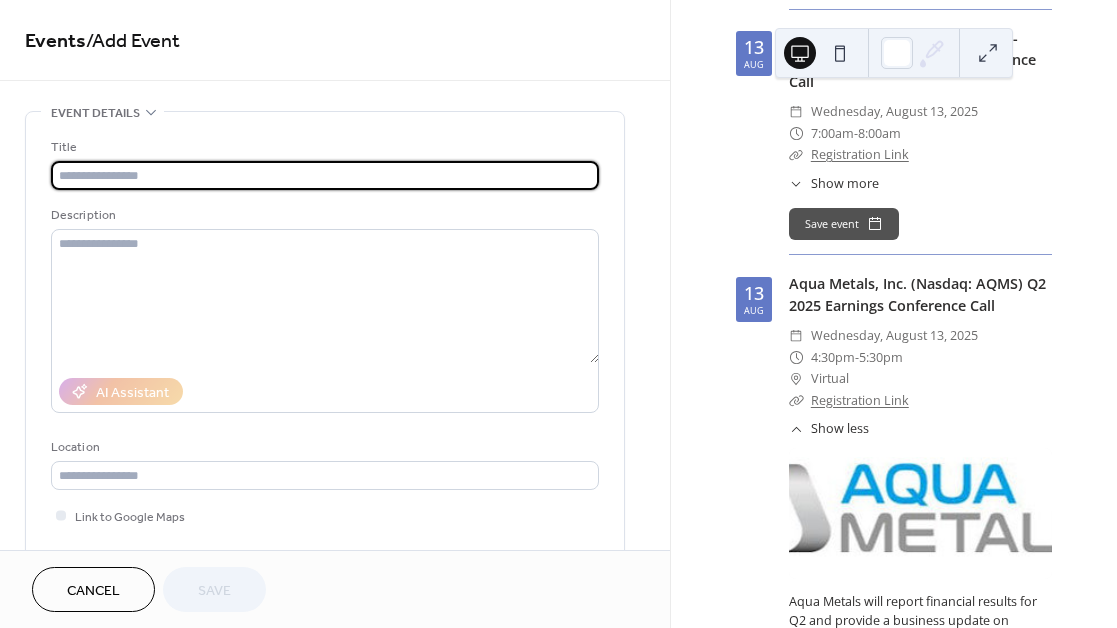 scroll, scrollTop: 2820, scrollLeft: 0, axis: vertical 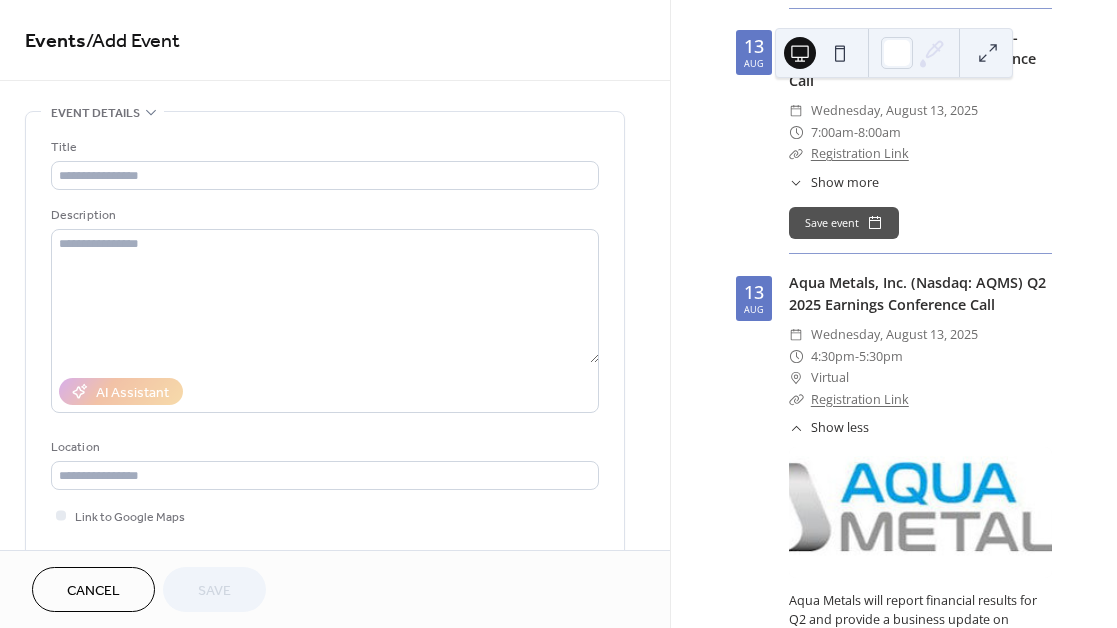 click on "Show less" at bounding box center [840, 428] 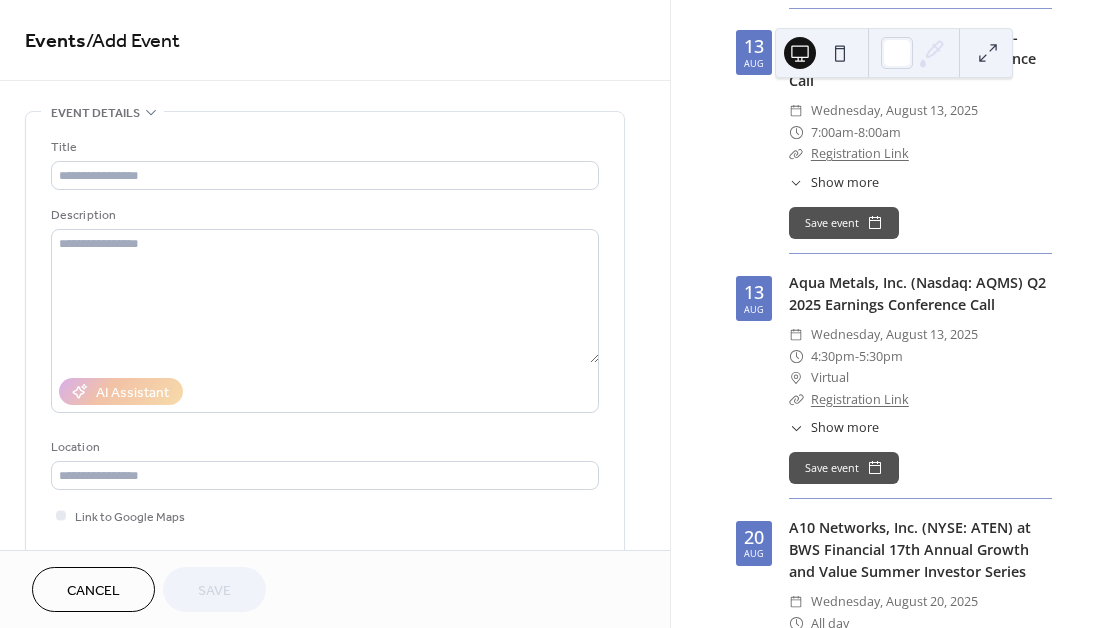 click on "Show more" at bounding box center (845, 428) 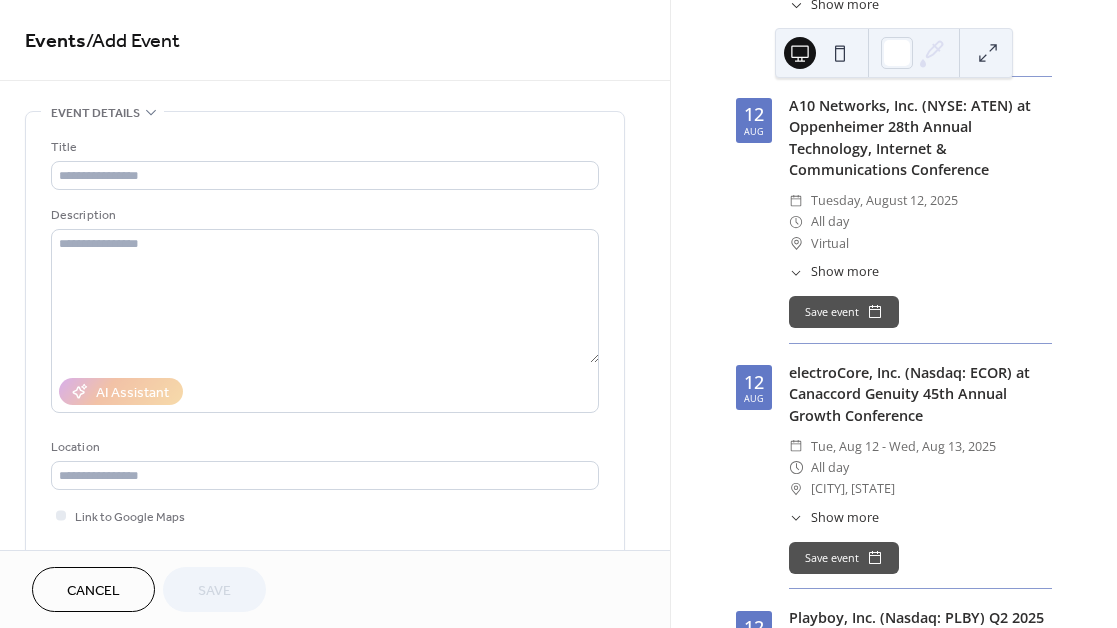scroll, scrollTop: 1650, scrollLeft: 0, axis: vertical 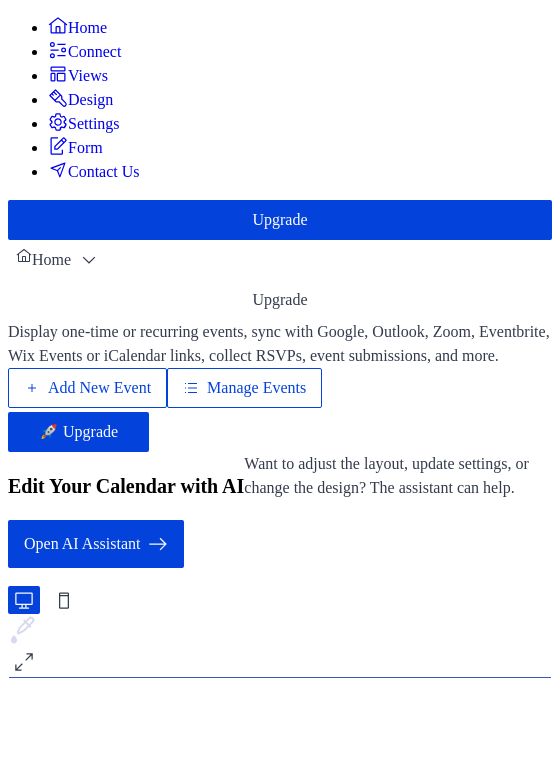 click on "Manage Events" at bounding box center (256, 388) 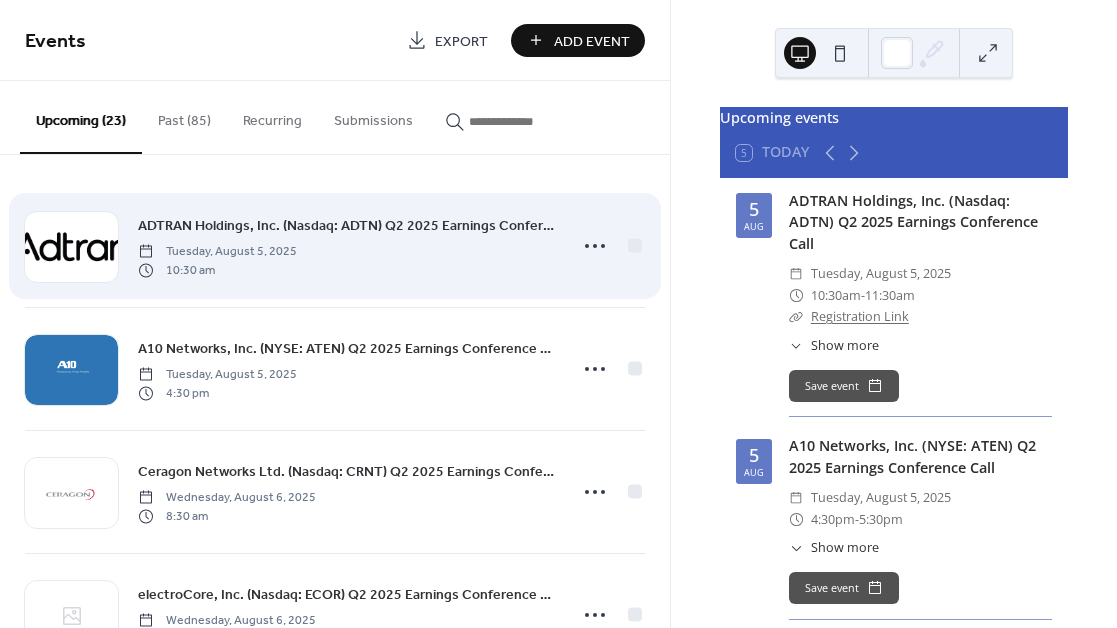 scroll, scrollTop: 0, scrollLeft: 0, axis: both 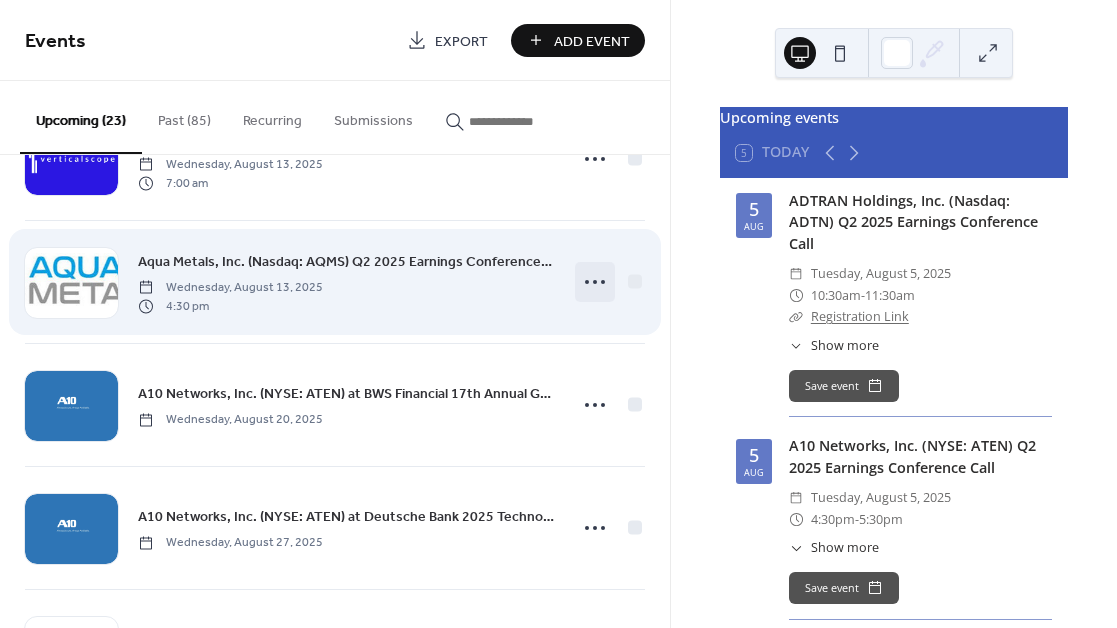 click 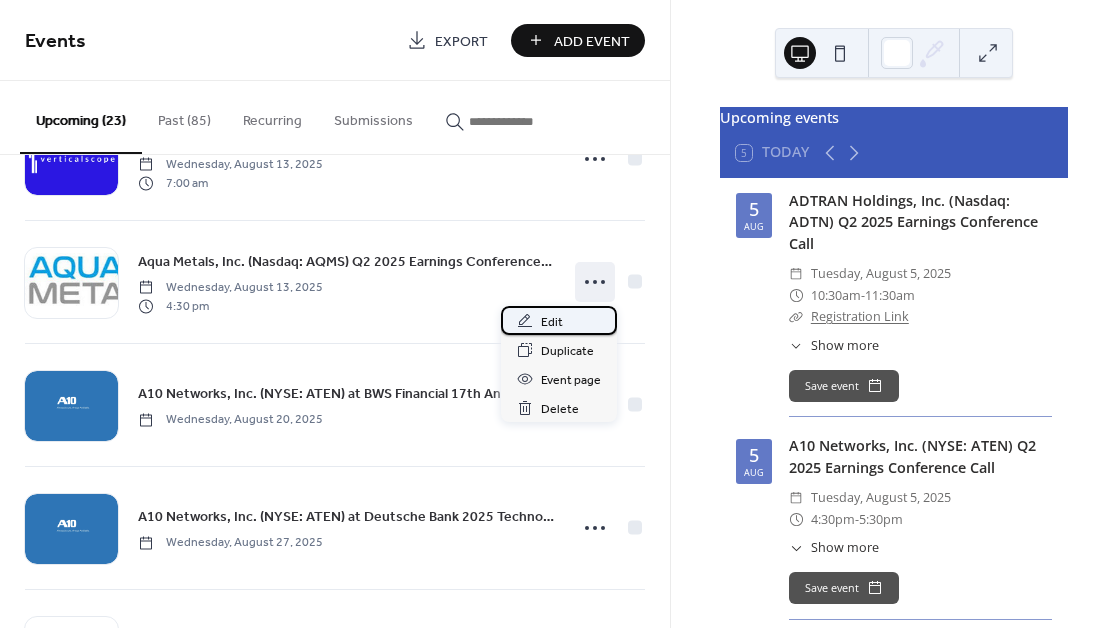 click on "Edit" at bounding box center (559, 320) 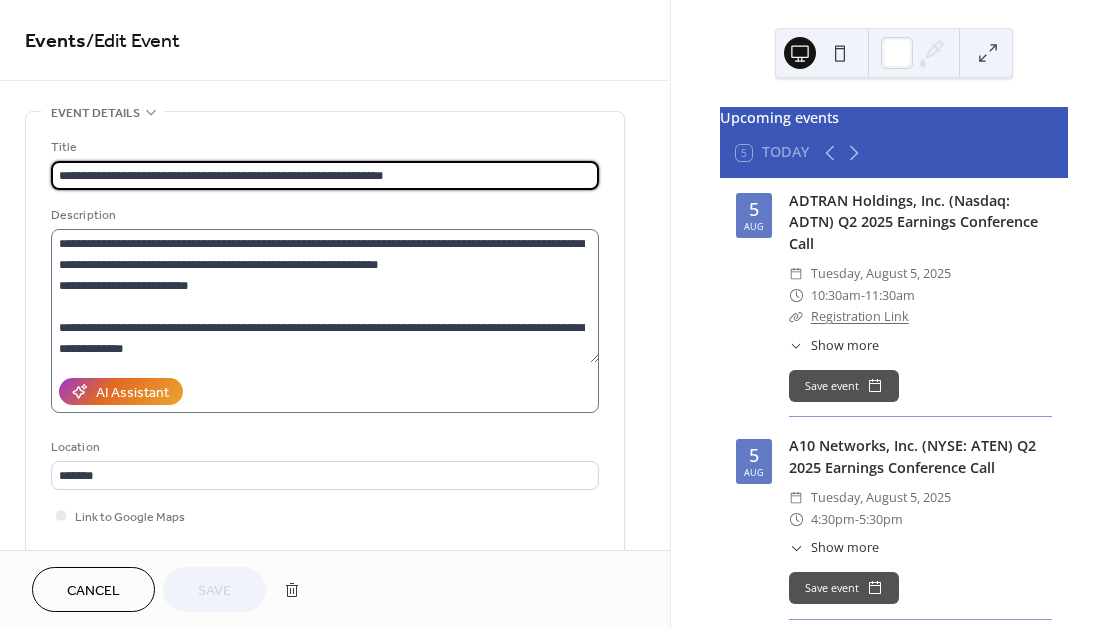scroll, scrollTop: 147, scrollLeft: 0, axis: vertical 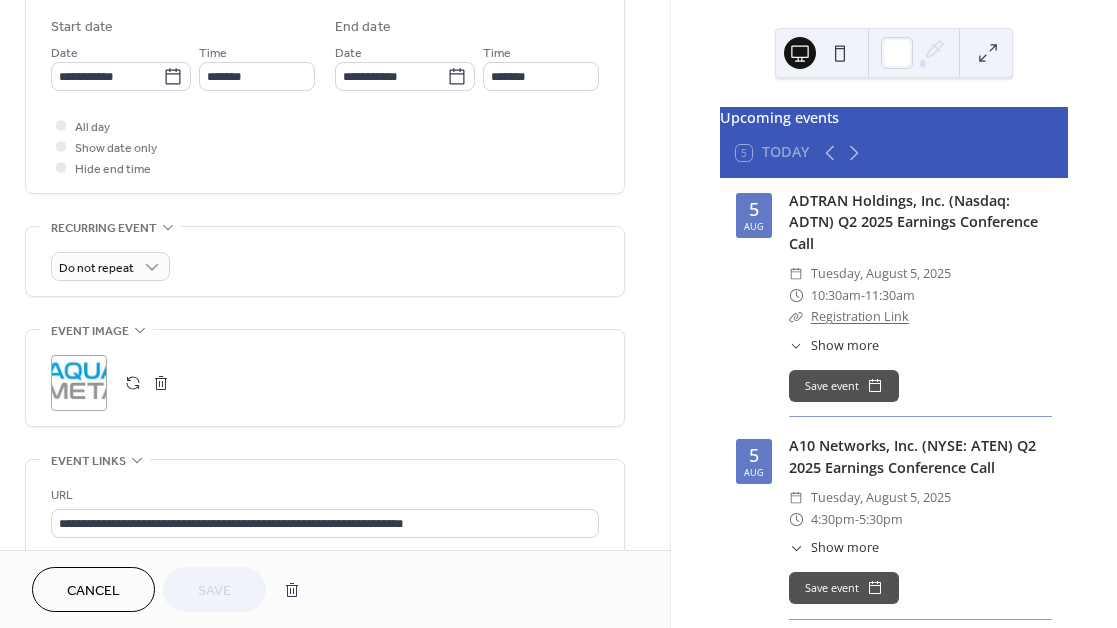 click at bounding box center (161, 383) 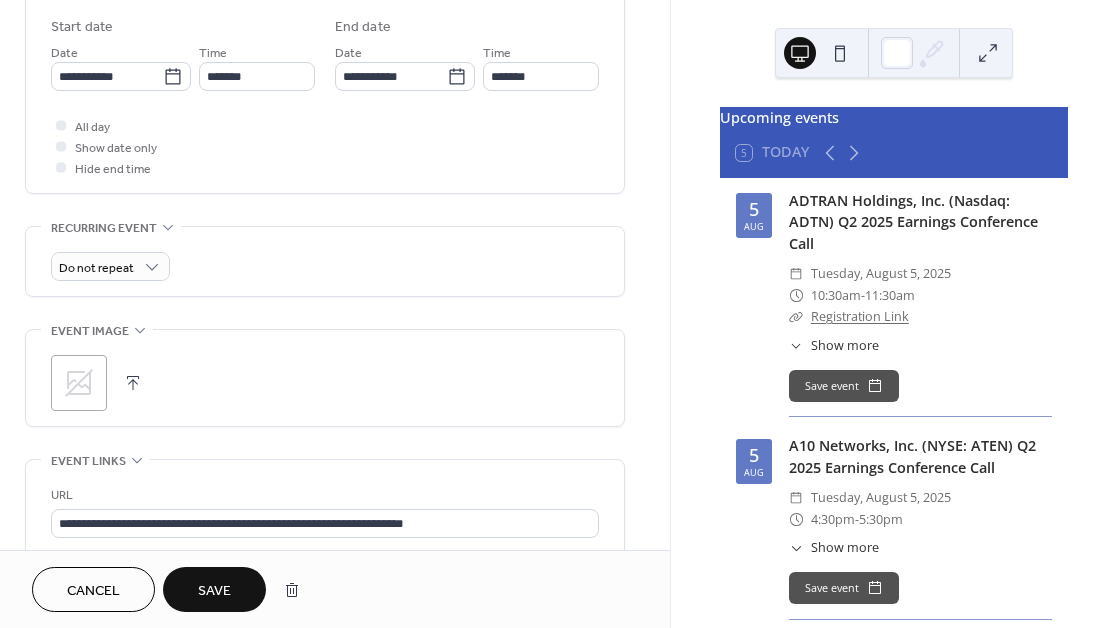 click on "Save" at bounding box center (214, 589) 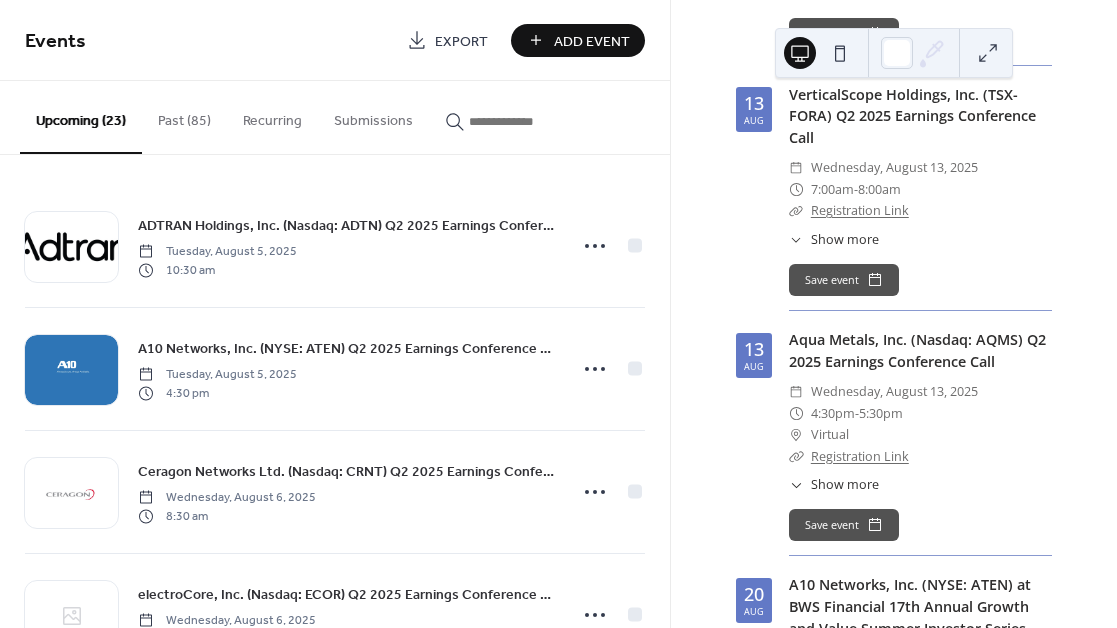 scroll, scrollTop: 2790, scrollLeft: 0, axis: vertical 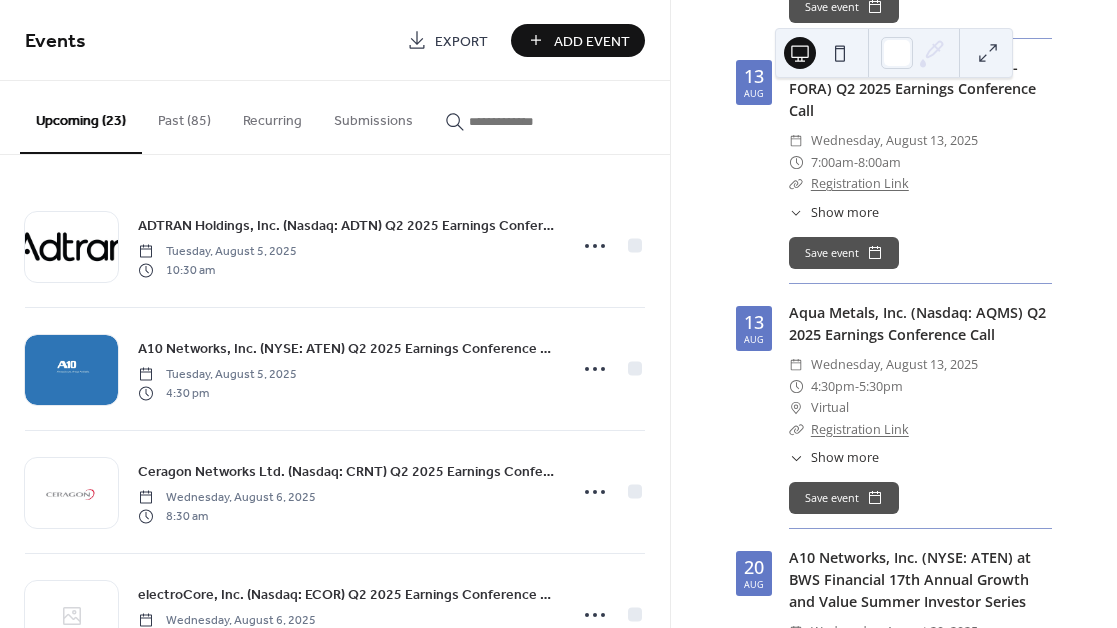 click on "Show more" at bounding box center (845, 458) 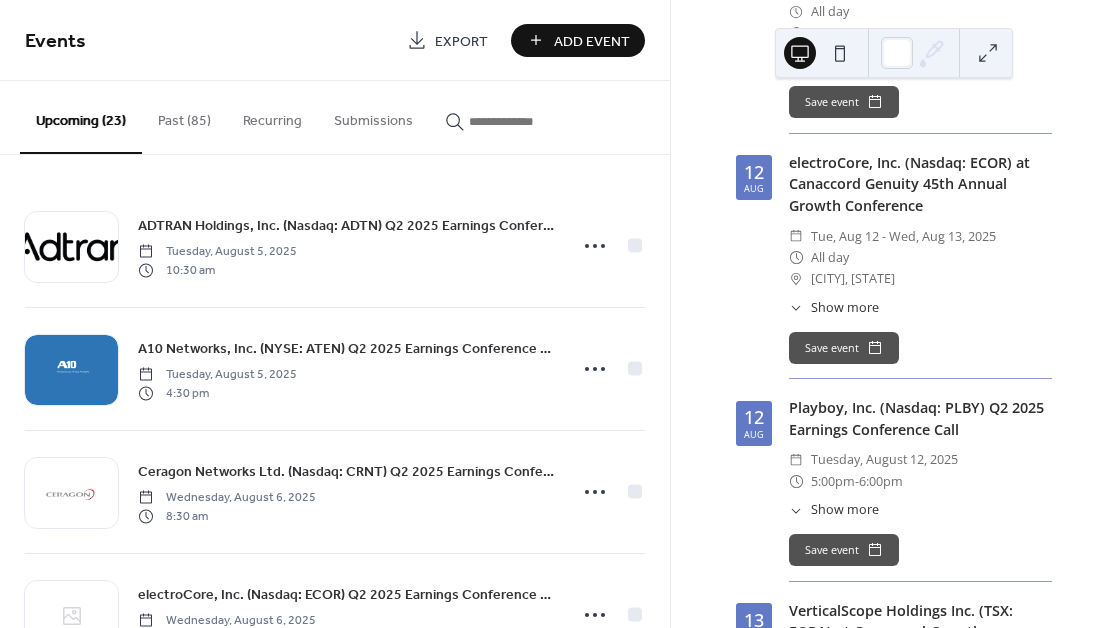 scroll, scrollTop: 1890, scrollLeft: 0, axis: vertical 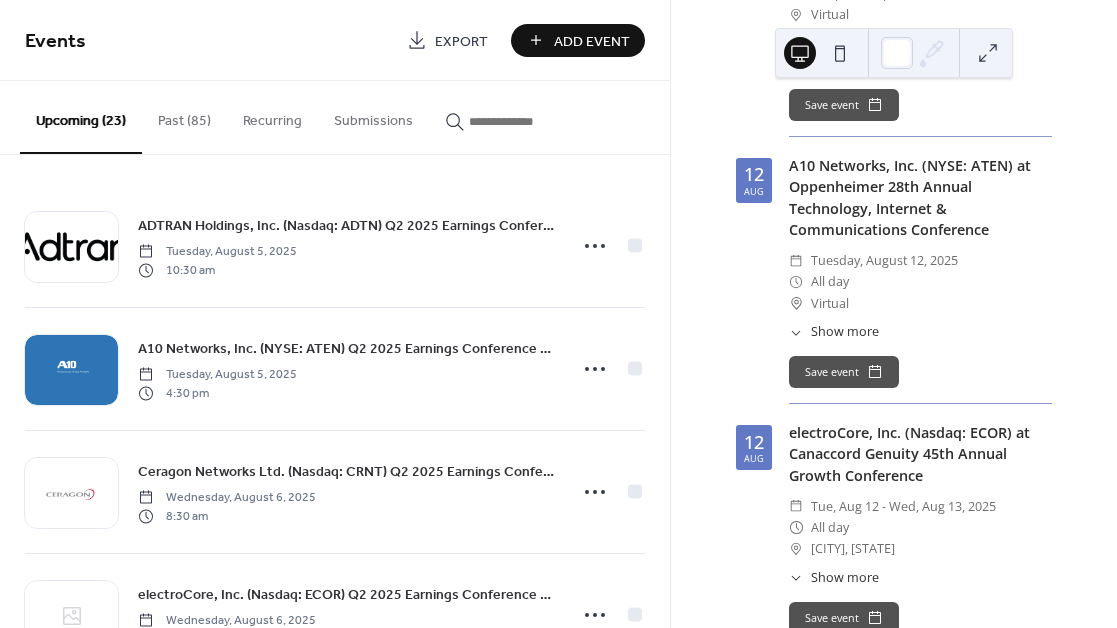click on "Upcoming events 5 Today 5 Aug ADTRAN Holdings, Inc. (Nasdaq: ADTN) Q2 2025 Earnings Conference Call ​ Tuesday, August 5, 2025 ​ 10:30am - 11:30am ​ Registration Link ​ Show more The Company will release its final financial results for the second quarter 2025 after the market close on Monday, August 4, 2025, at  https://investors.adtran.com/.  The Company will conduct a conference call on Tuesday, August 5, 2025 at 9:30 a.m. Central Time (4:30 p.m. Central European Time). The Company will webcast this conference call, or investors may dial in to participate. To listen, visit the events and presentations section of ADTRAN Holdings, Inc. Investor Relations site at  https://events.q4inc.com/attendee/260991346  approximately 10 minutes before the start of the call.  Or, investors may dial [PHONE] (Toll-Free US) or [PHONE] and use Conference ID [NUMBER] to be a participant in the call.  Save event 5 Aug A10 Networks, Inc. (NYSE: ATEN) Q2 2025 Earnings Conference Call ​ Tuesday, August 5, 2025" at bounding box center [894, 314] 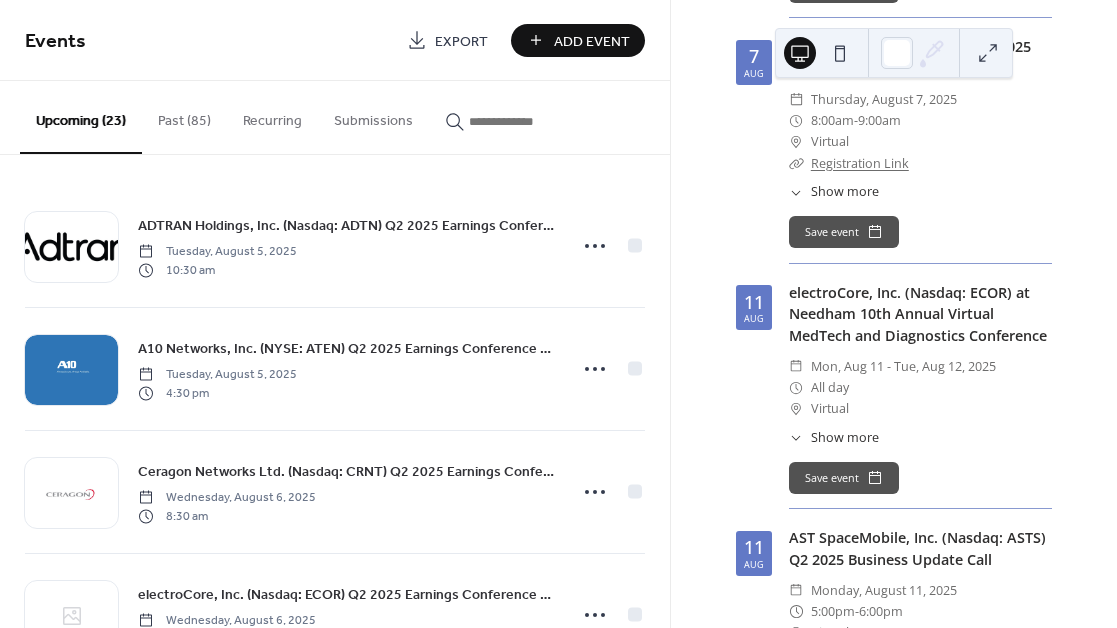 scroll, scrollTop: 0, scrollLeft: 0, axis: both 